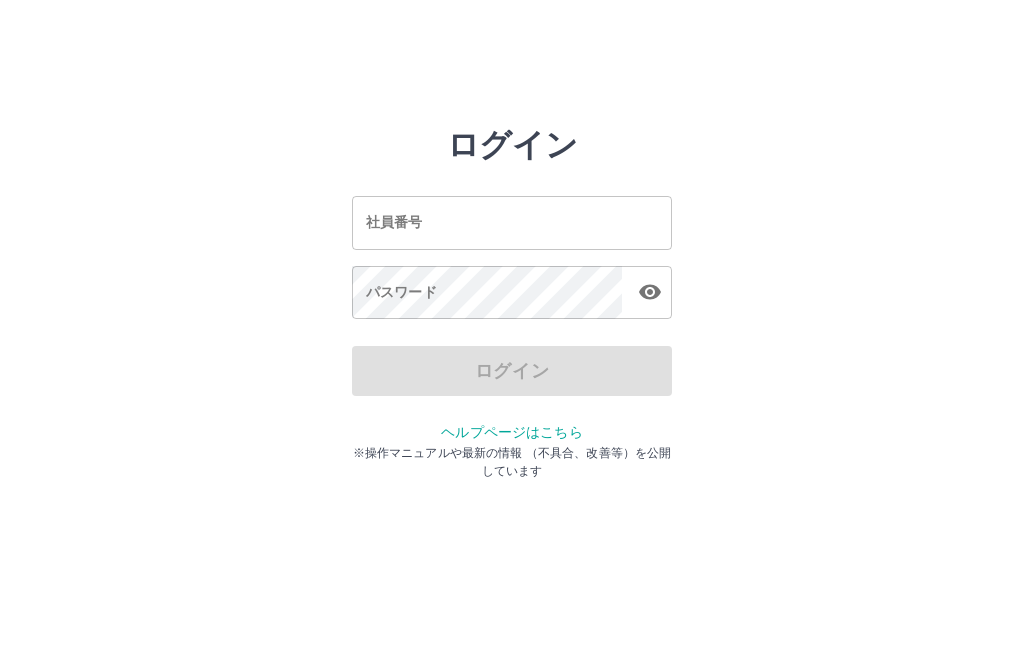 scroll, scrollTop: 0, scrollLeft: 0, axis: both 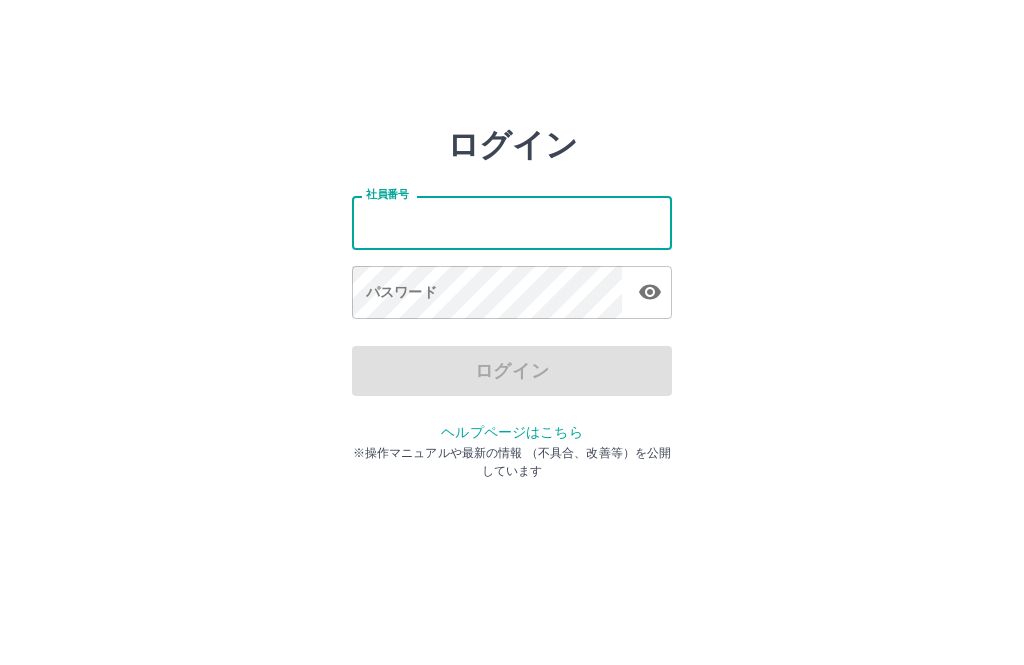 click on "社員番号" at bounding box center [512, 222] 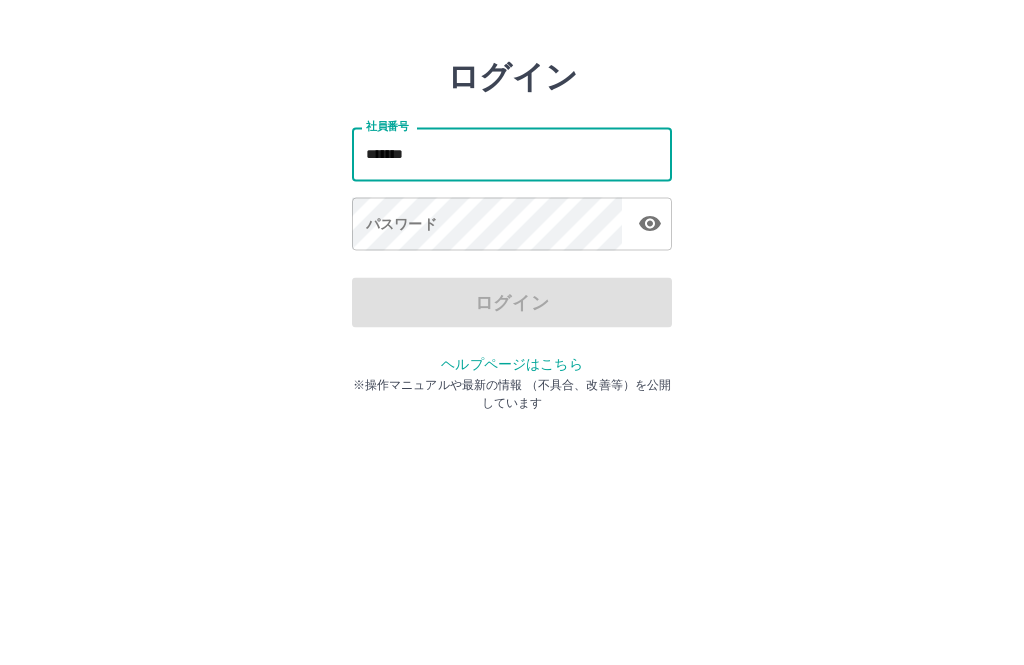 type on "*******" 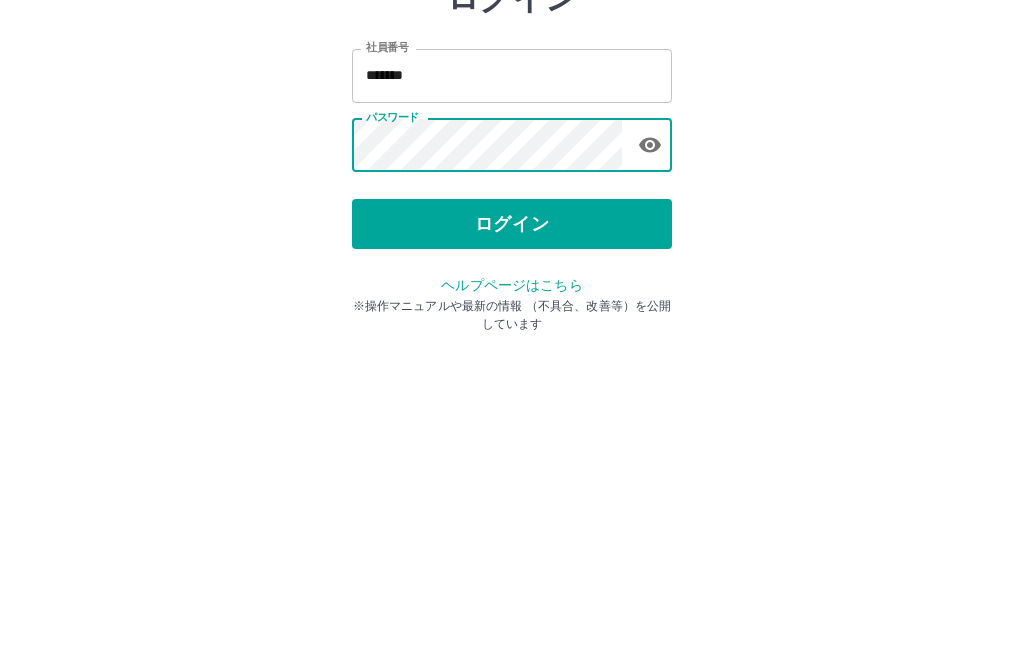 click on "ログイン" at bounding box center [512, 371] 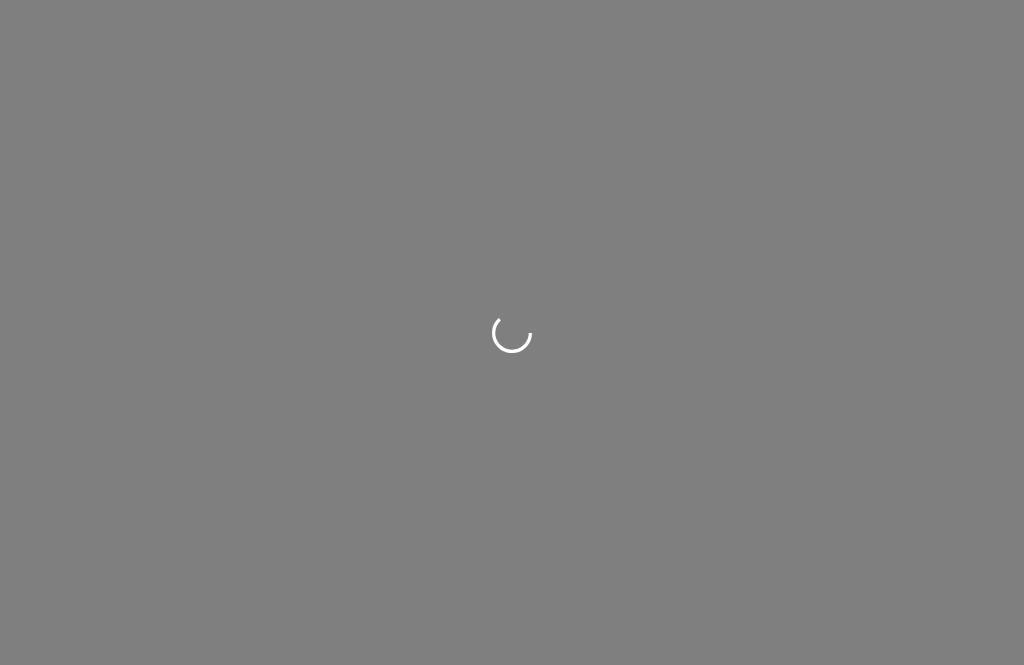 scroll, scrollTop: 0, scrollLeft: 0, axis: both 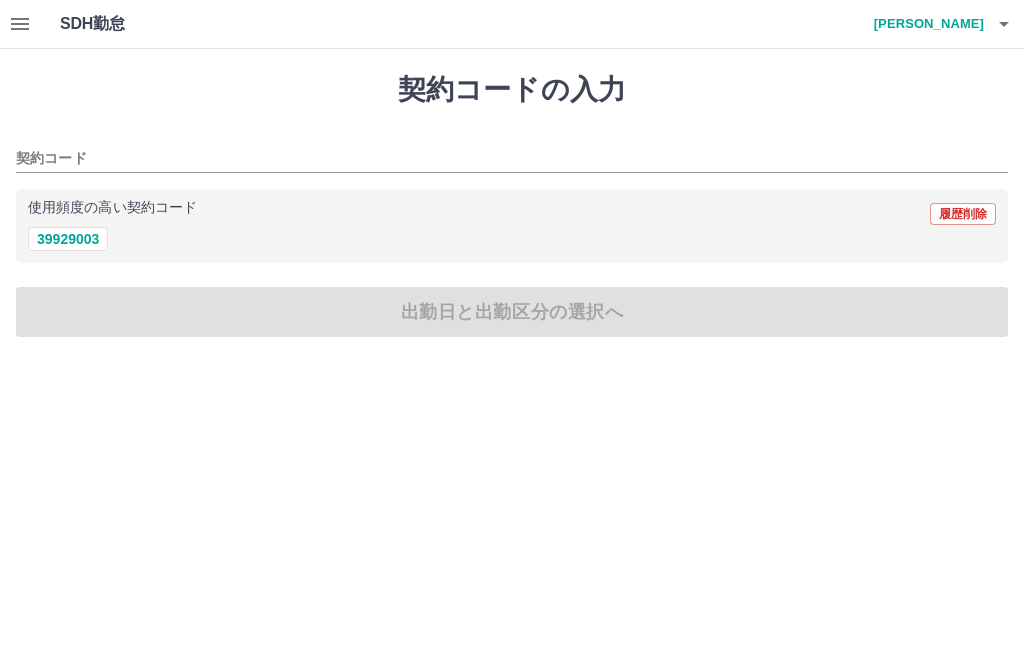 click on "39929003" at bounding box center (68, 239) 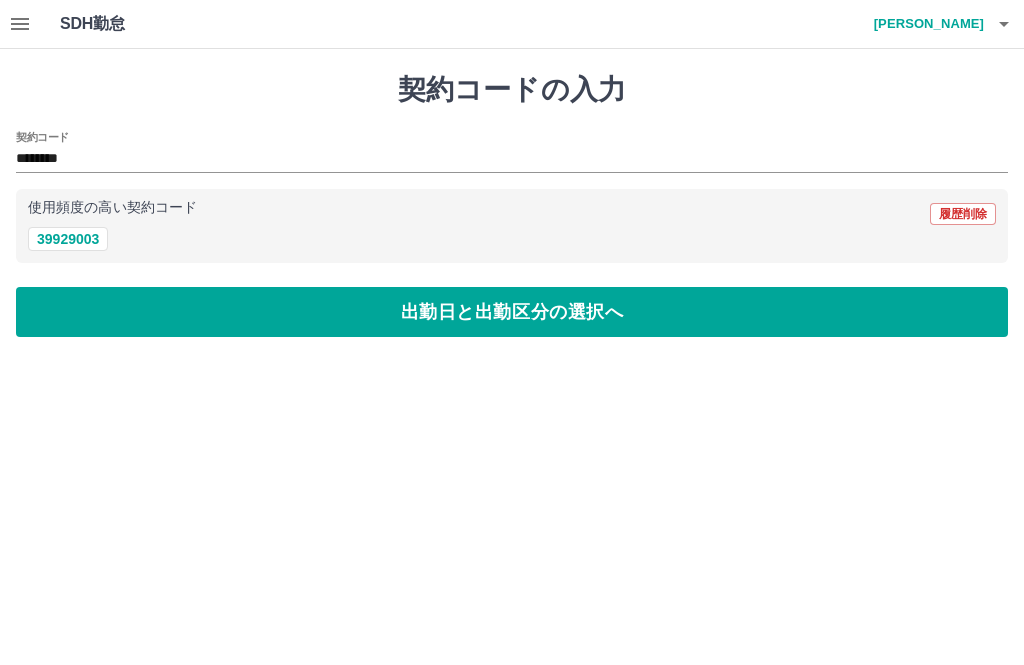 type on "********" 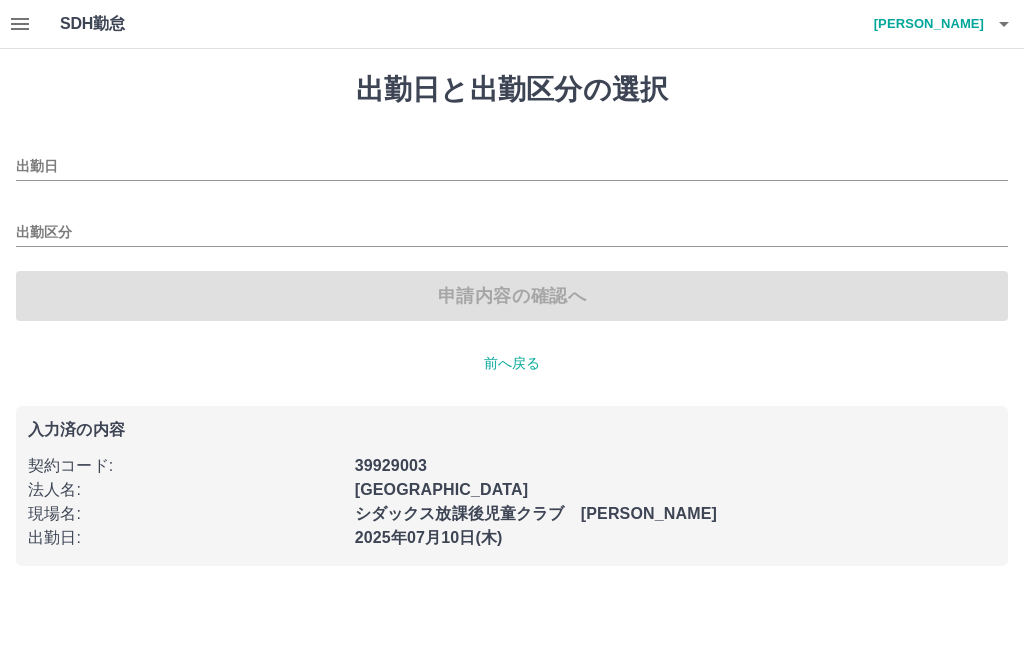 type on "**********" 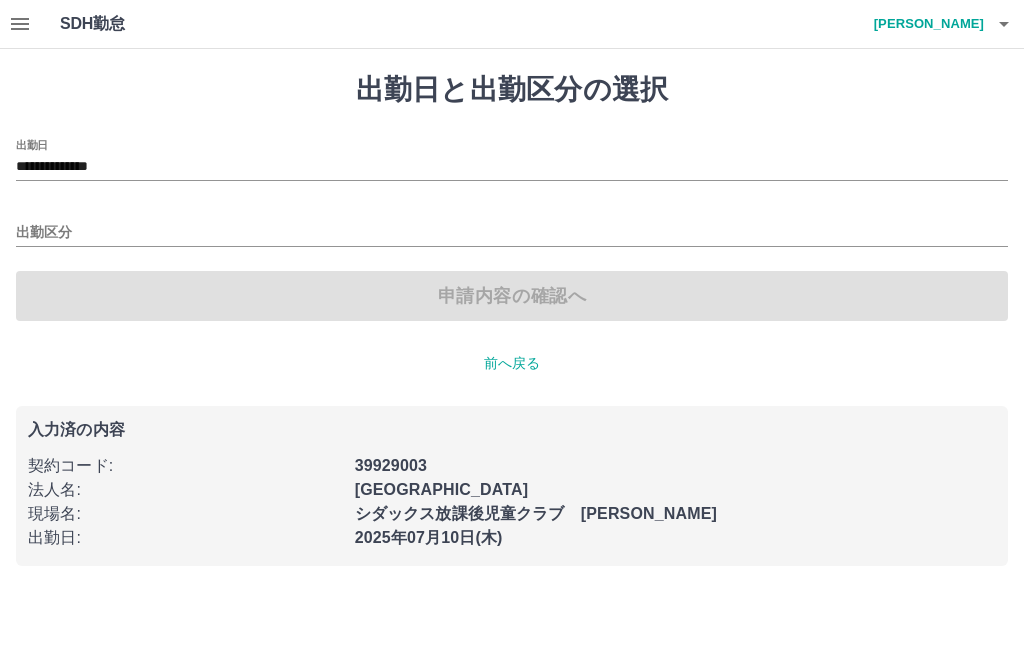 click on "出勤区分" at bounding box center (512, 233) 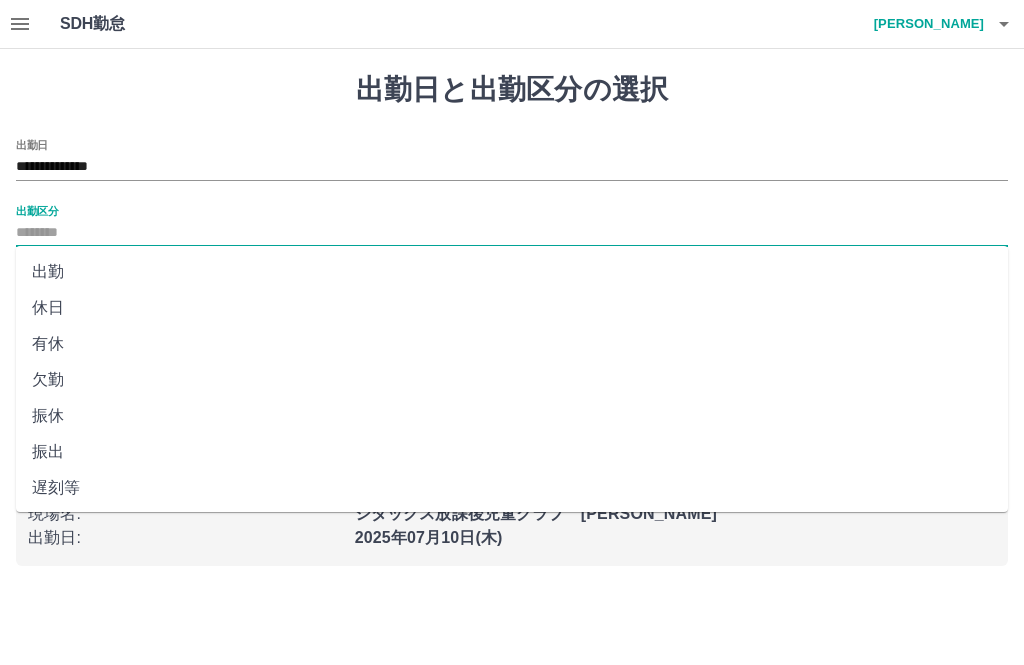 click on "出勤" at bounding box center [512, 272] 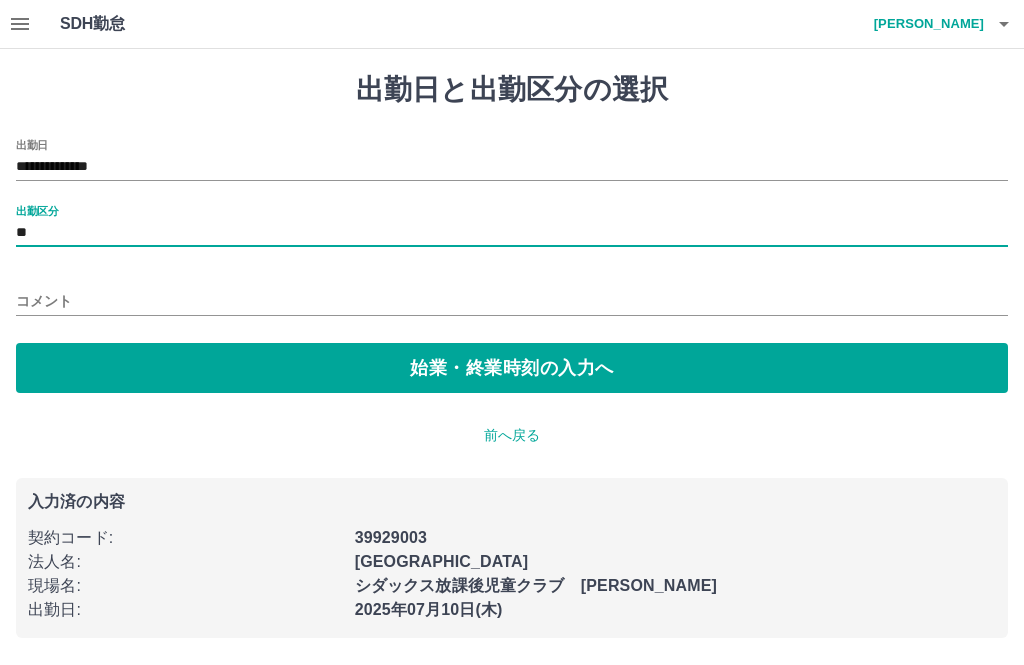 click on "始業・終業時刻の入力へ" at bounding box center [512, 368] 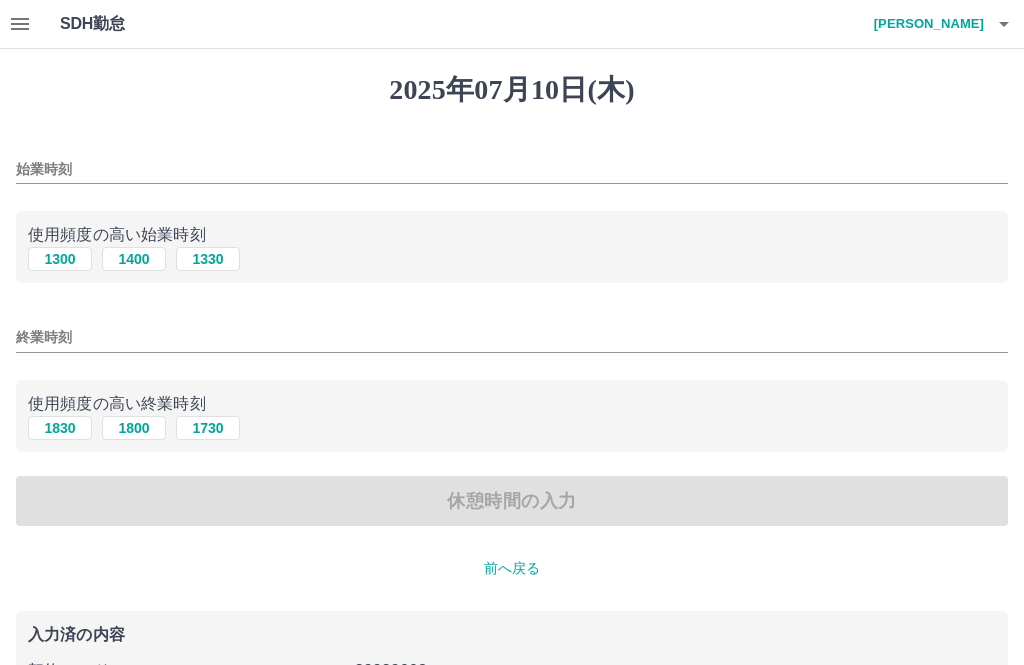 click on "1300" at bounding box center (60, 259) 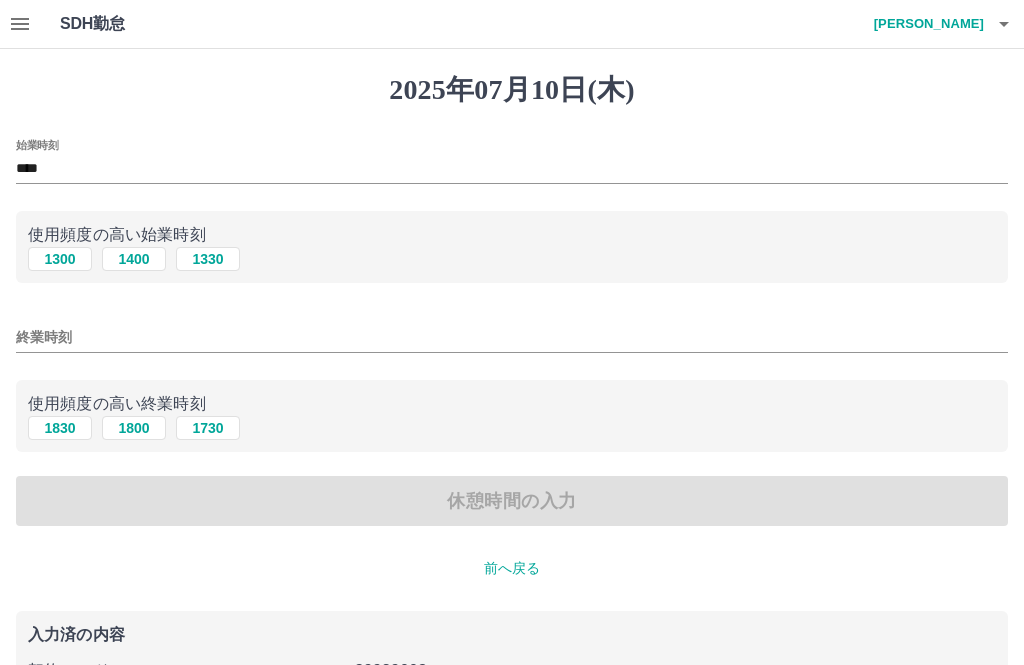 click on "1800" at bounding box center (134, 428) 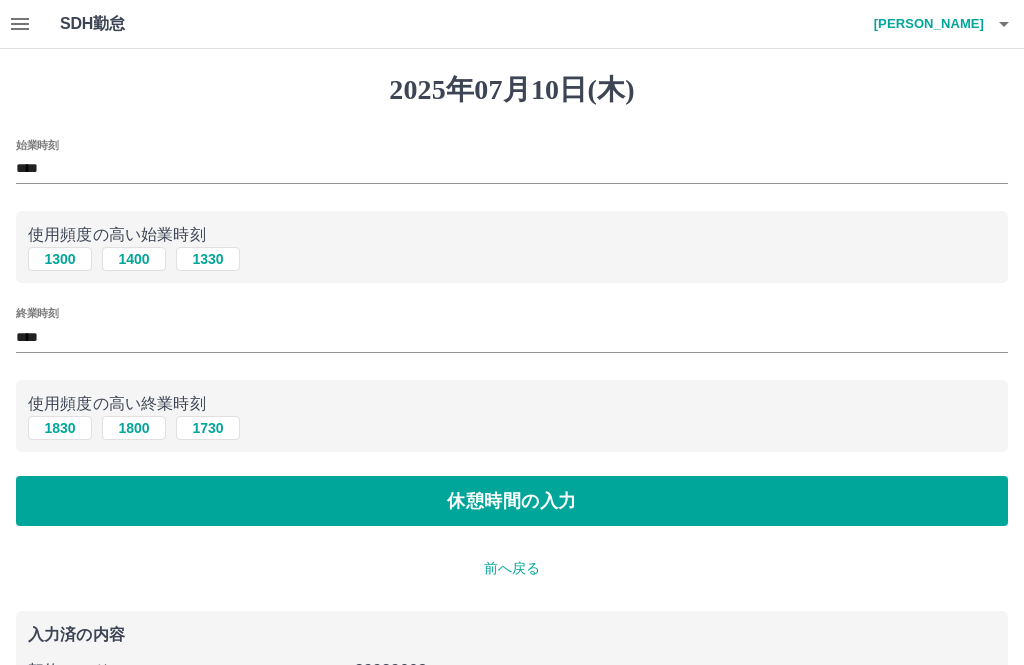 click on "休憩時間の入力" at bounding box center [512, 501] 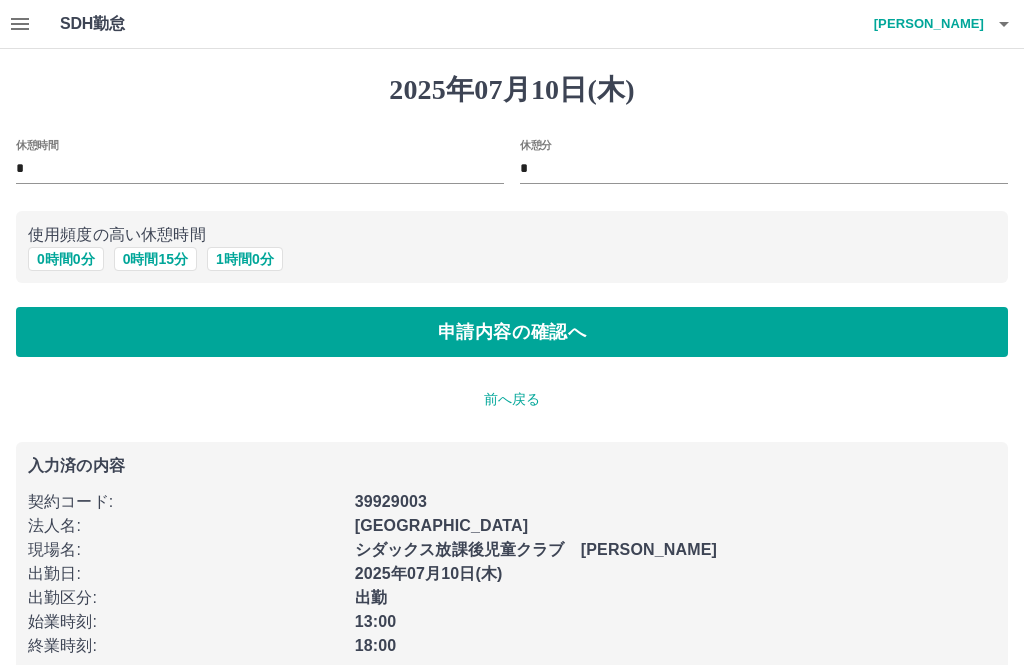 click on "0 時間 0 分" at bounding box center [66, 259] 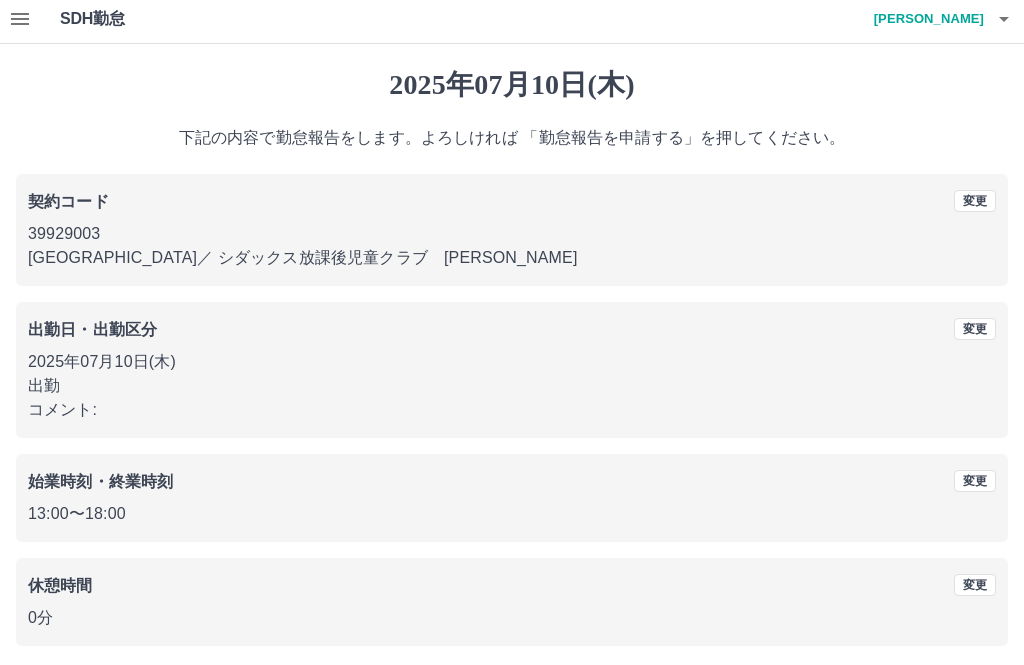 scroll, scrollTop: 19, scrollLeft: 0, axis: vertical 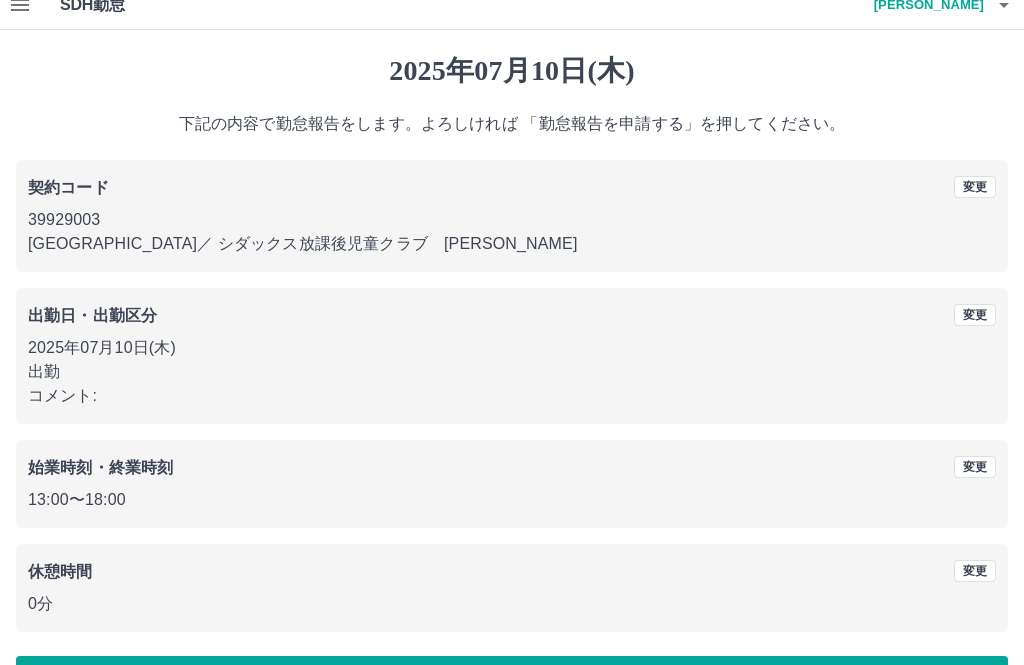 click on "勤怠報告を申請する" at bounding box center (512, 681) 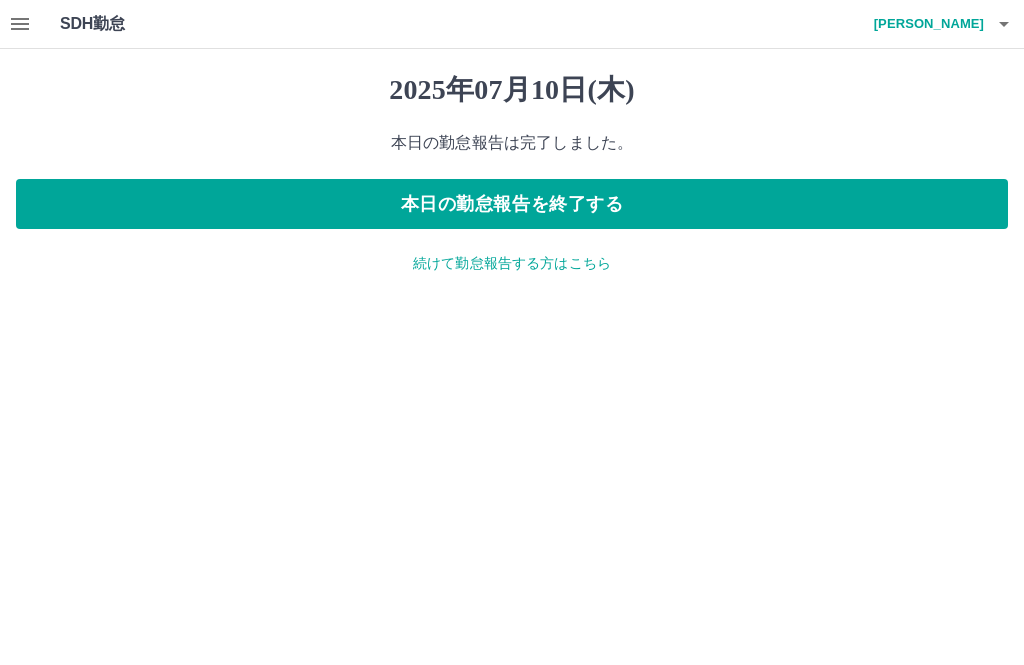 click on "本日の勤怠報告を終了する" at bounding box center [512, 204] 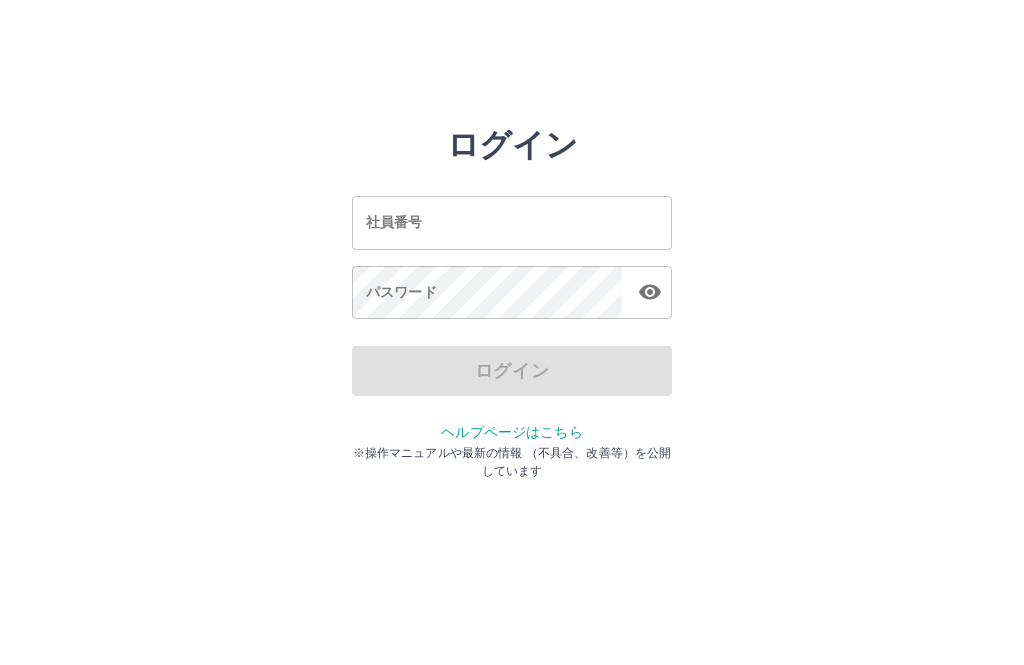 scroll, scrollTop: 0, scrollLeft: 0, axis: both 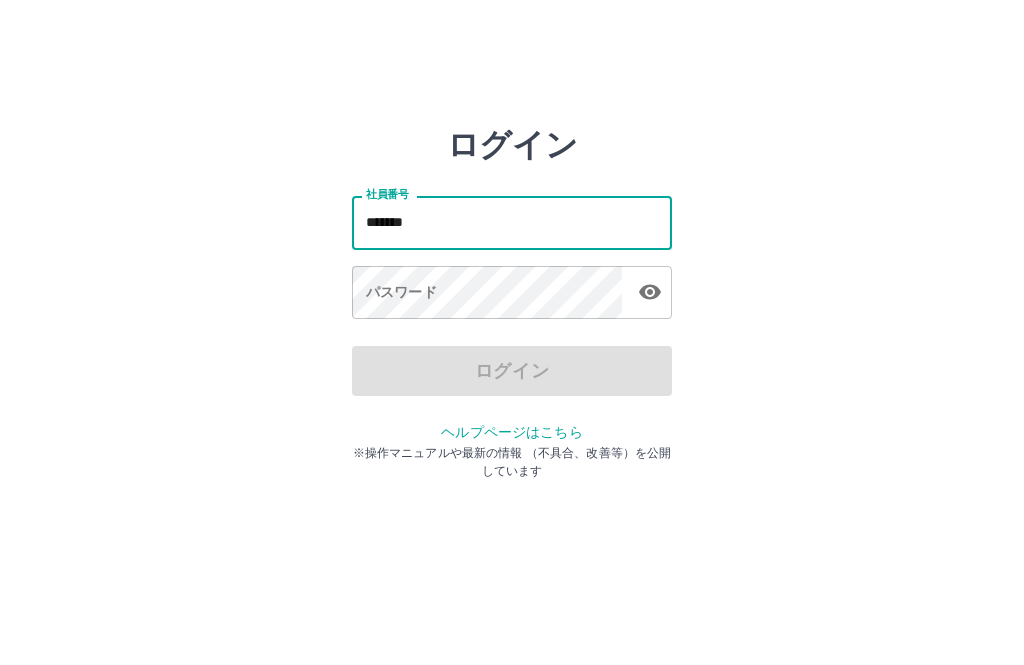 type on "*******" 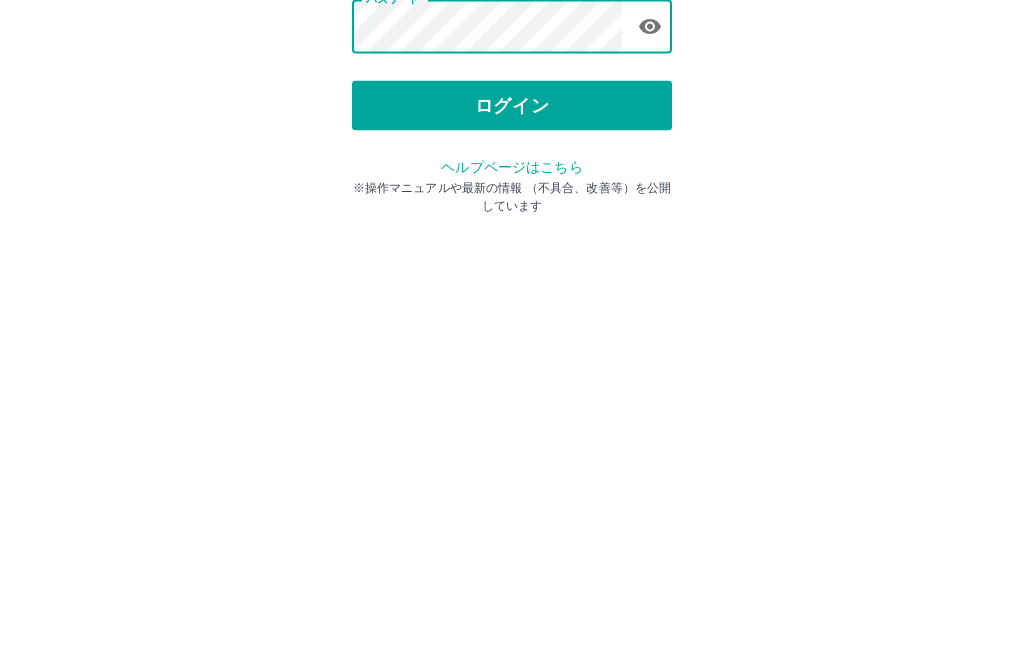 click on "ログイン" at bounding box center (512, 371) 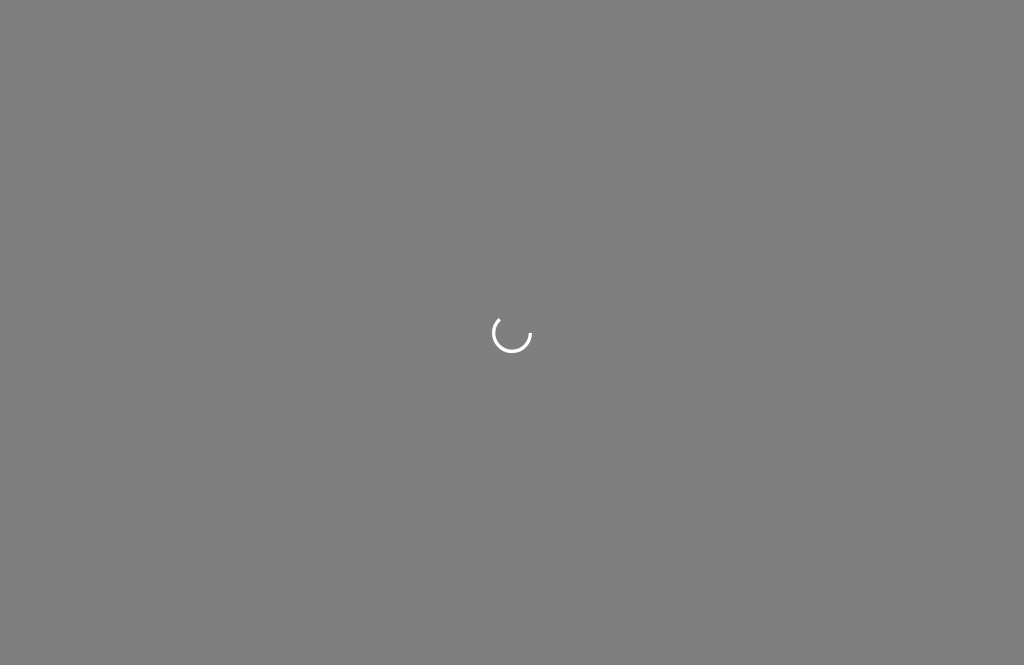 scroll, scrollTop: 0, scrollLeft: 0, axis: both 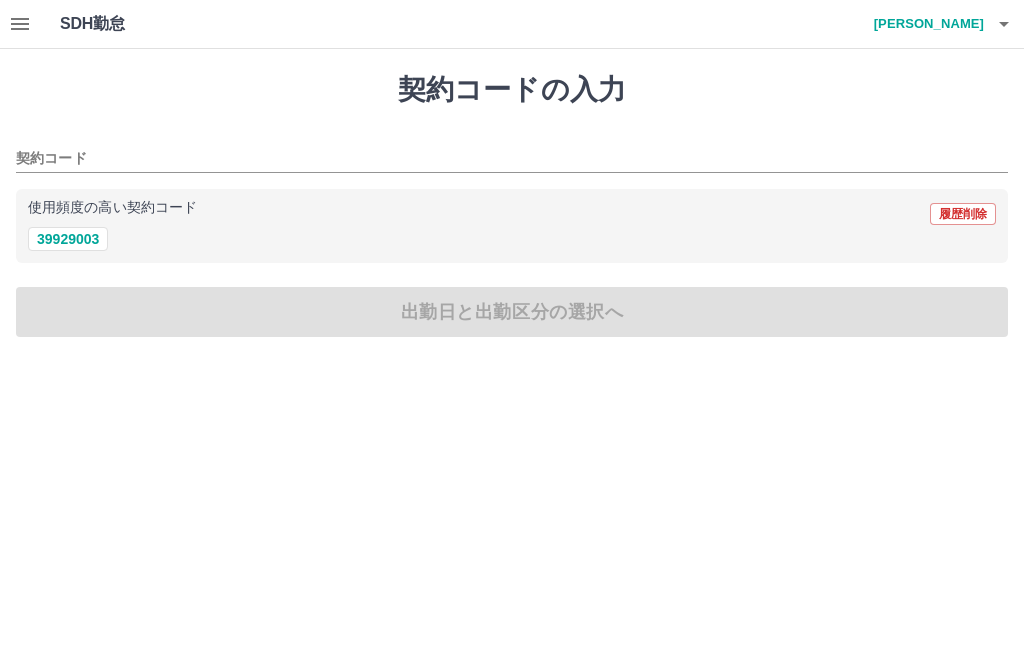 click on "39929003" at bounding box center (68, 239) 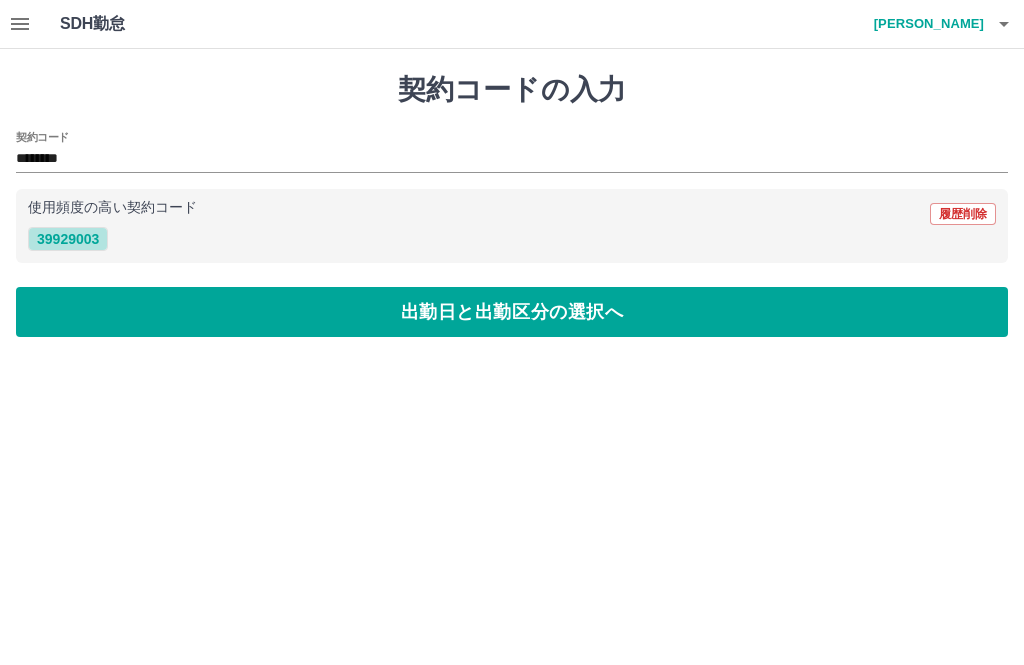 click on "39929003" at bounding box center (68, 239) 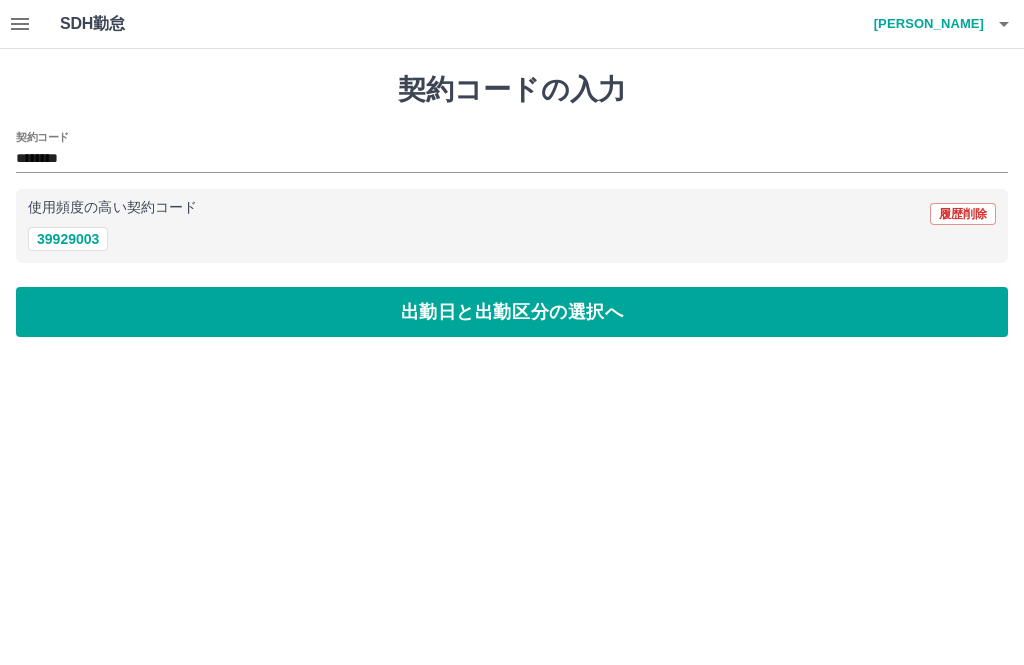 click on "出勤日と出勤区分の選択へ" at bounding box center (512, 312) 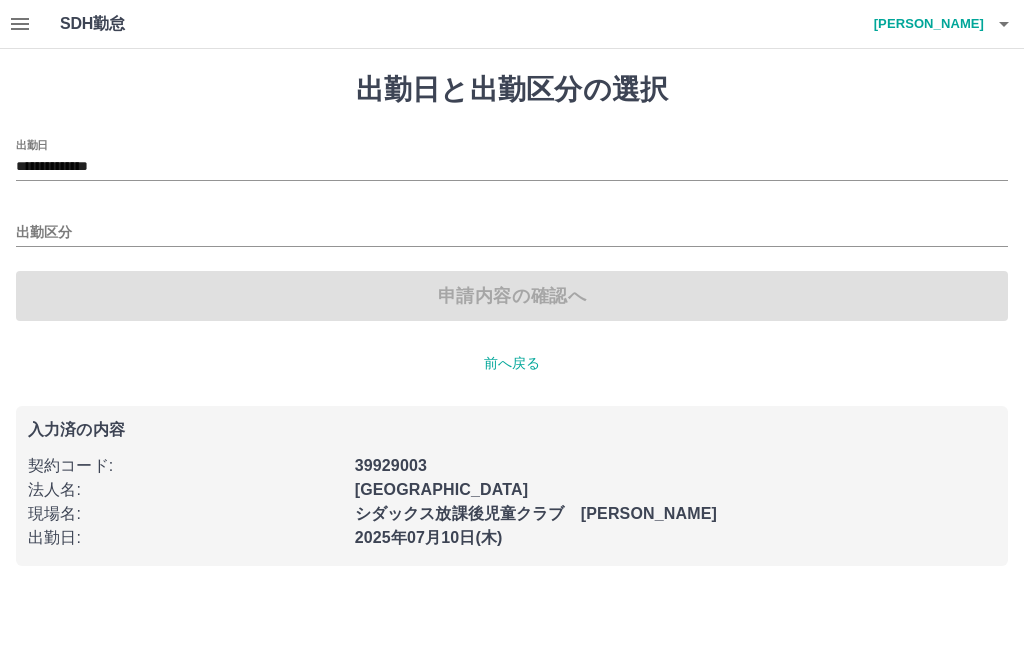 click on "出勤区分" at bounding box center (512, 233) 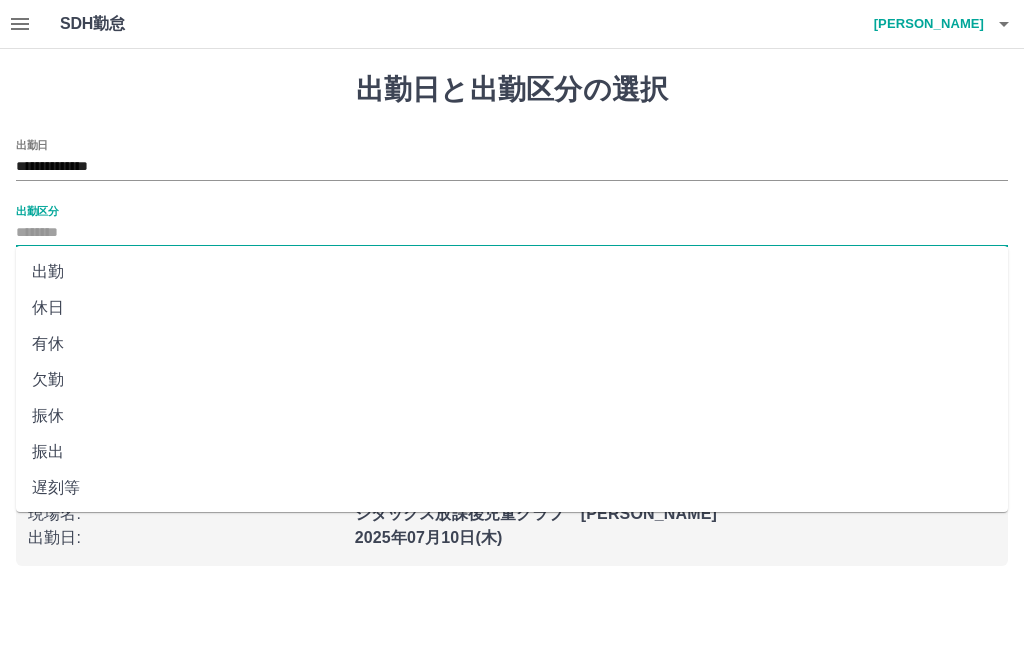 click on "出勤" at bounding box center [512, 272] 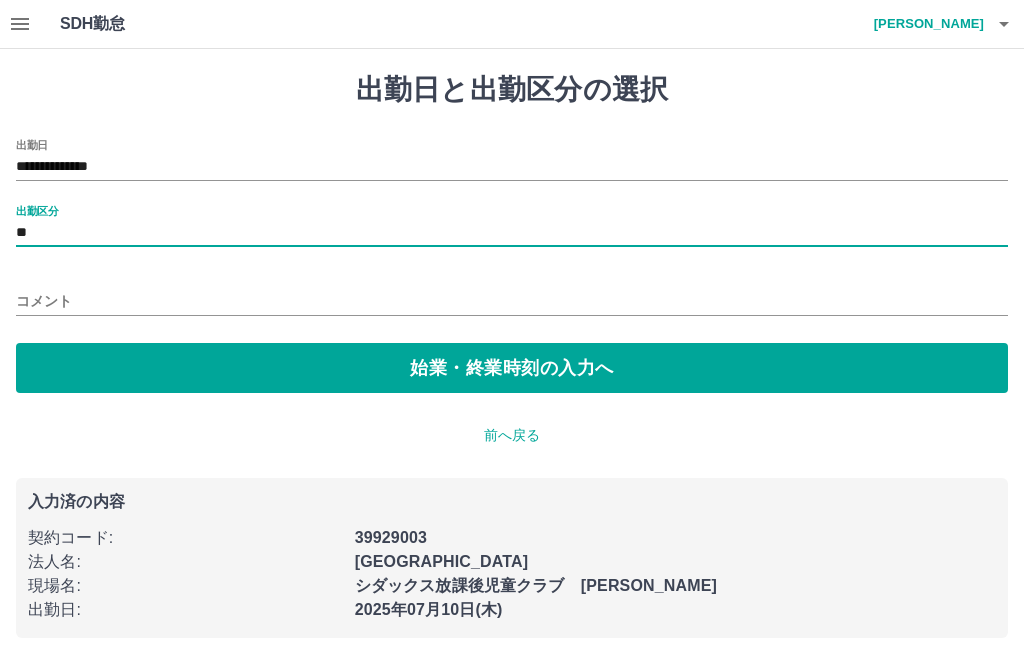 click on "始業・終業時刻の入力へ" at bounding box center [512, 368] 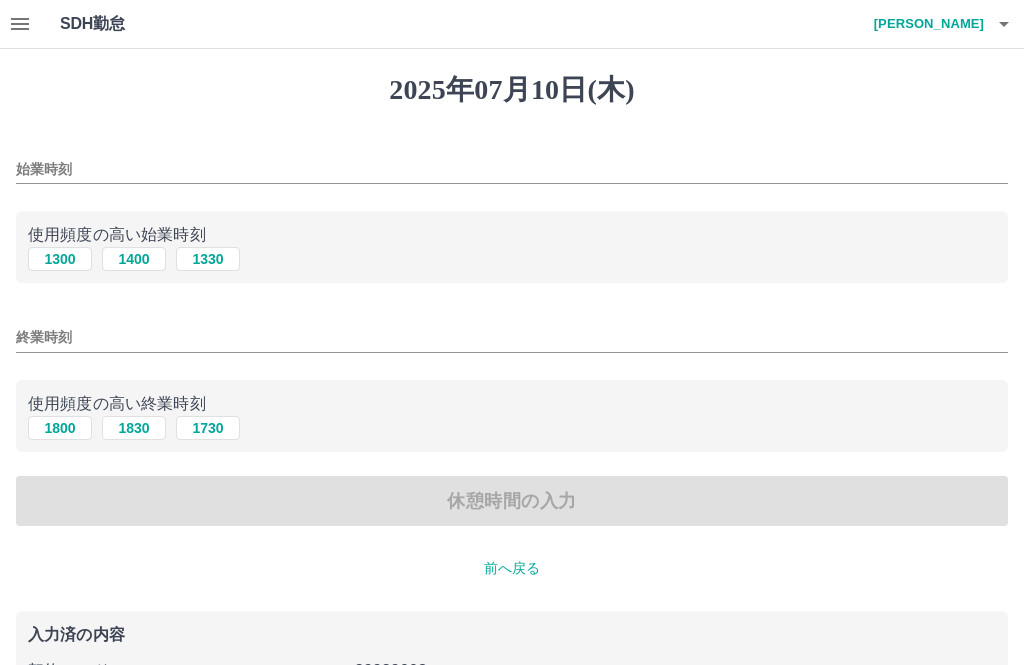 click on "1330" at bounding box center (208, 259) 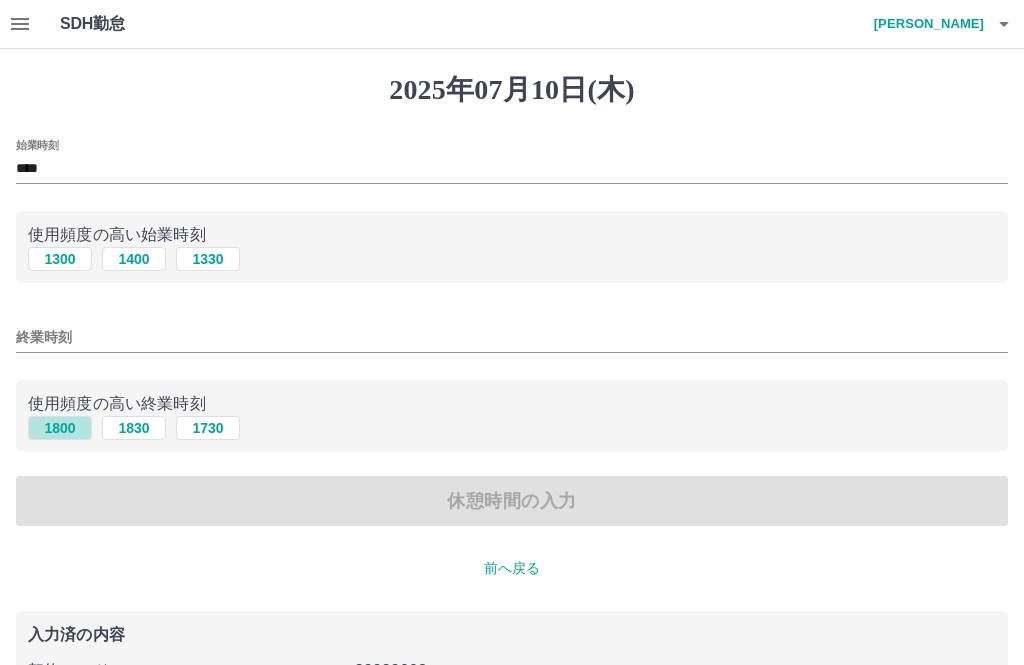 click on "1800" at bounding box center (60, 428) 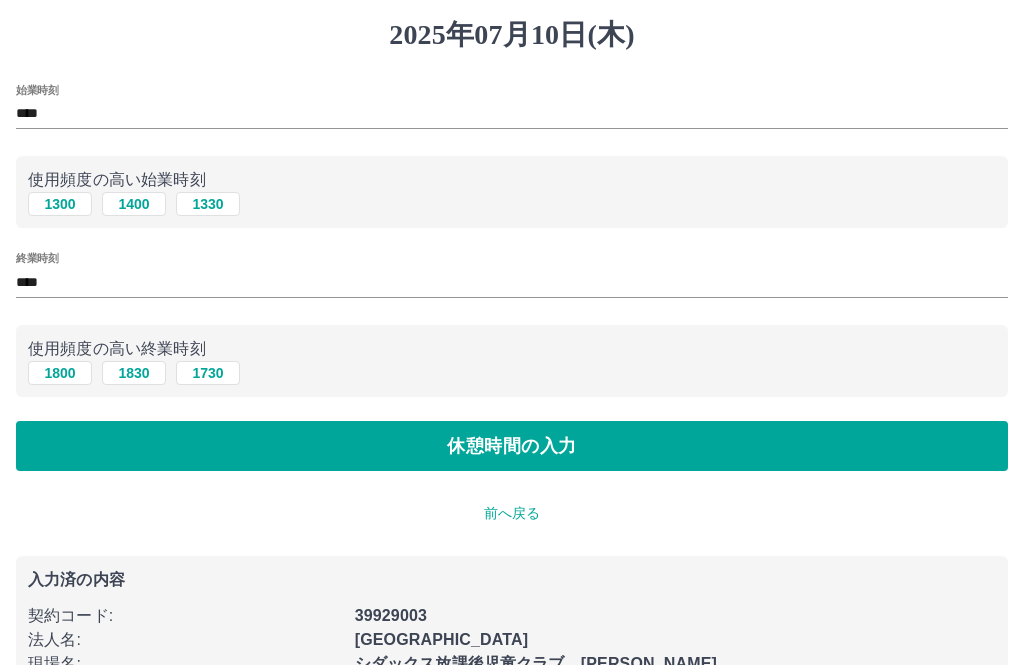scroll, scrollTop: 53, scrollLeft: 0, axis: vertical 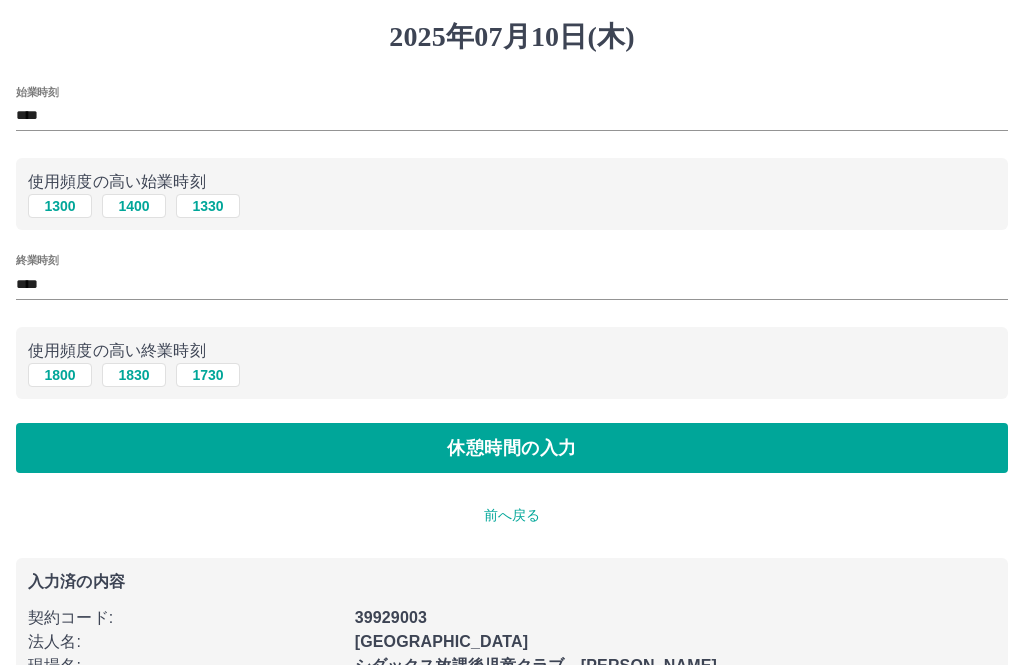 click on "休憩時間の入力" at bounding box center [512, 448] 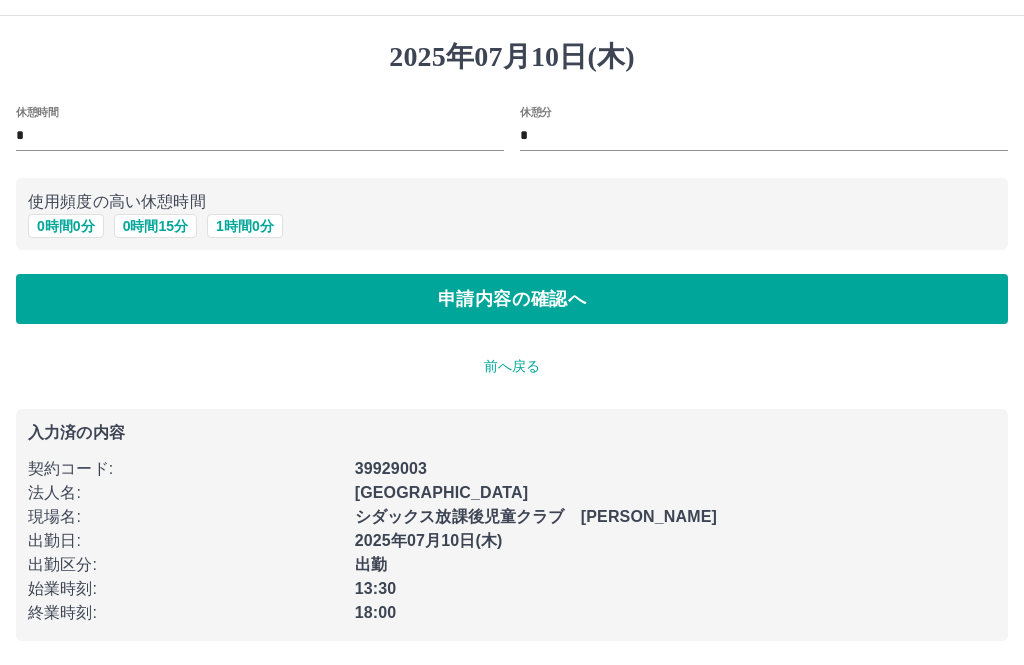 scroll, scrollTop: 34, scrollLeft: 0, axis: vertical 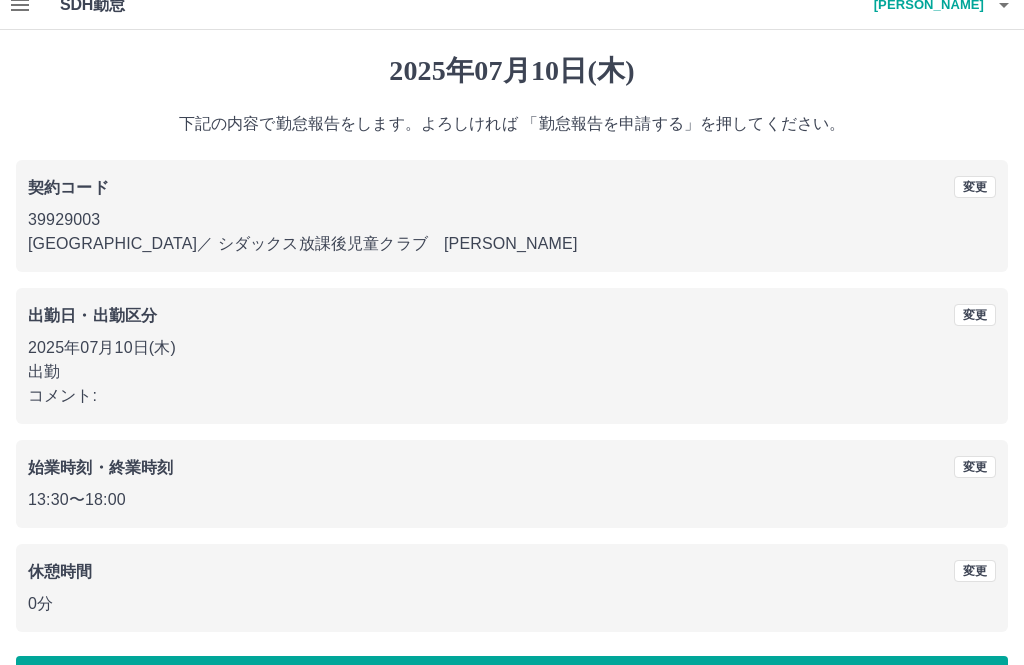 click on "勤怠報告を申請する" at bounding box center (512, 681) 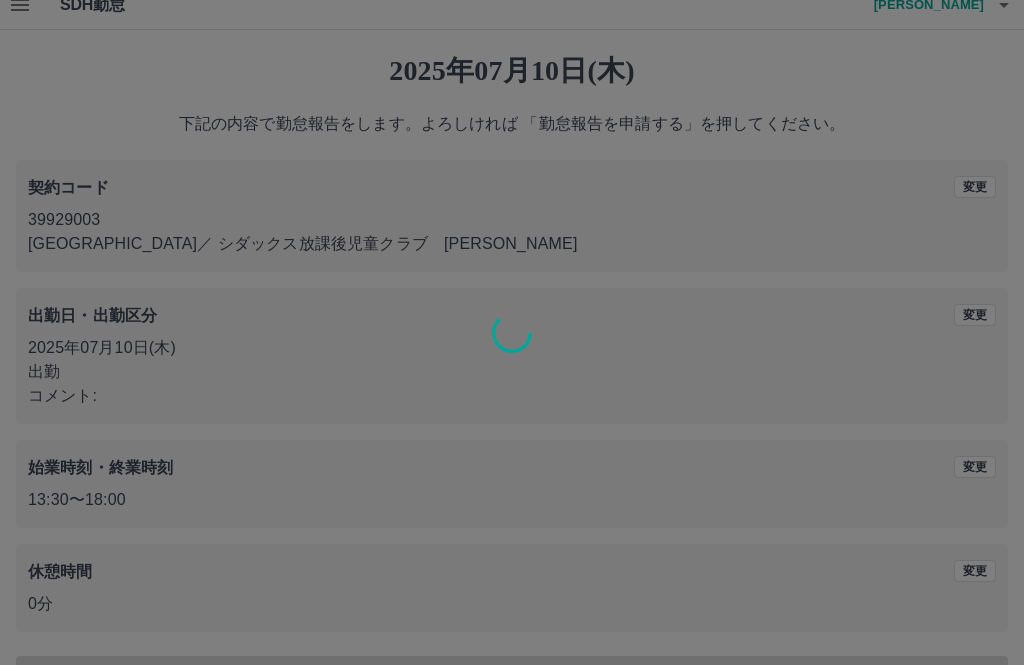 scroll, scrollTop: 0, scrollLeft: 0, axis: both 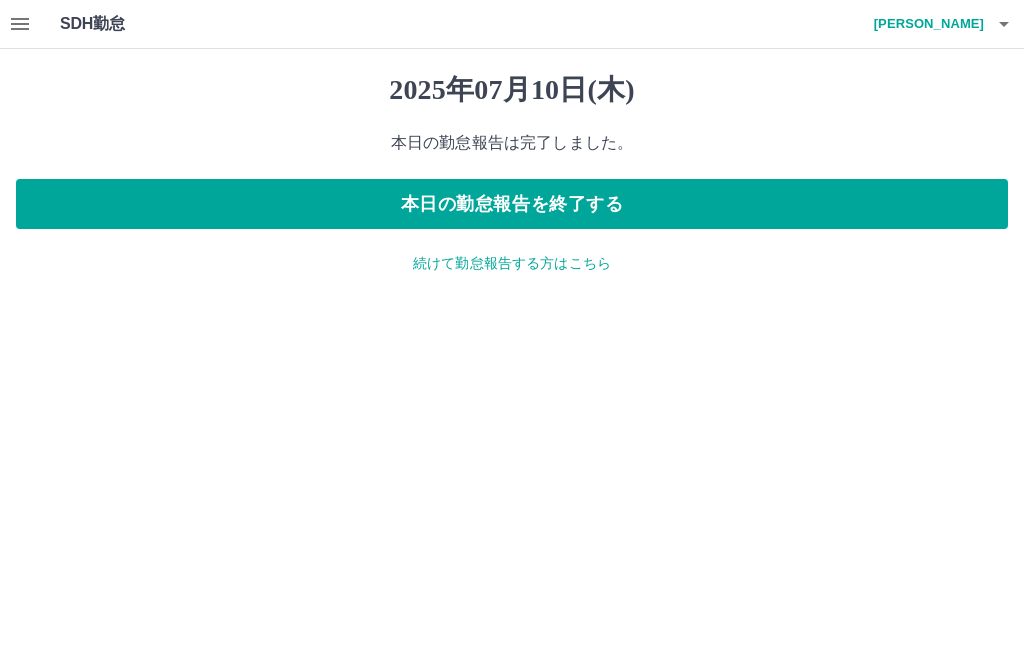 click on "続けて勤怠報告する方はこちら" at bounding box center (512, 263) 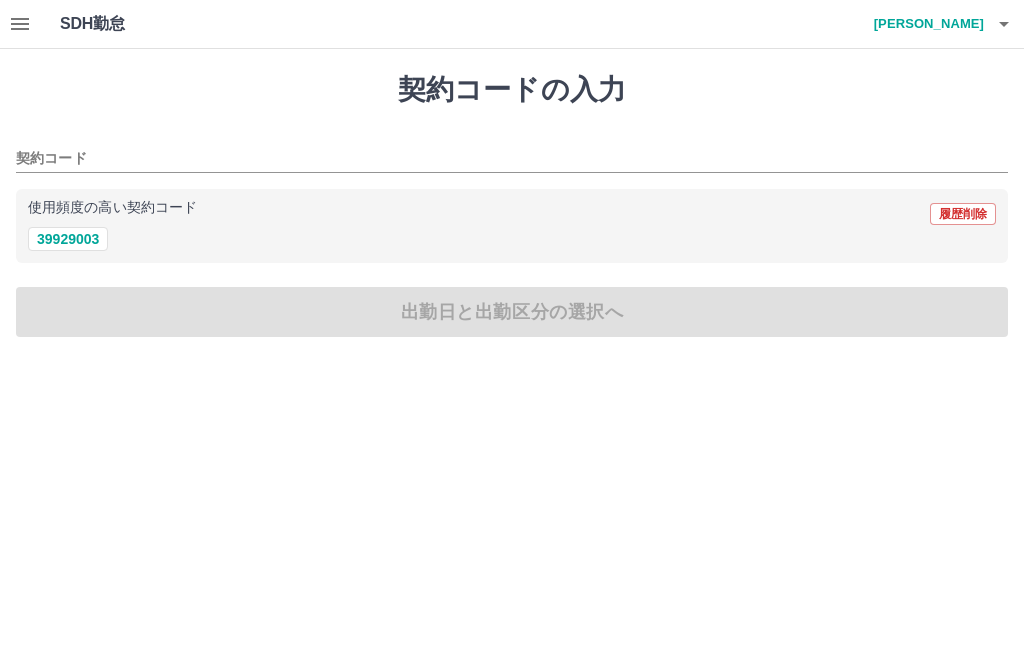 click on "SDH勤怠 中森　宣子 契約コードの入力 契約コード 使用頻度の高い契約コード 履歴削除 39929003 出勤日と出勤区分の選択へ SDH勤怠" at bounding box center (512, 180) 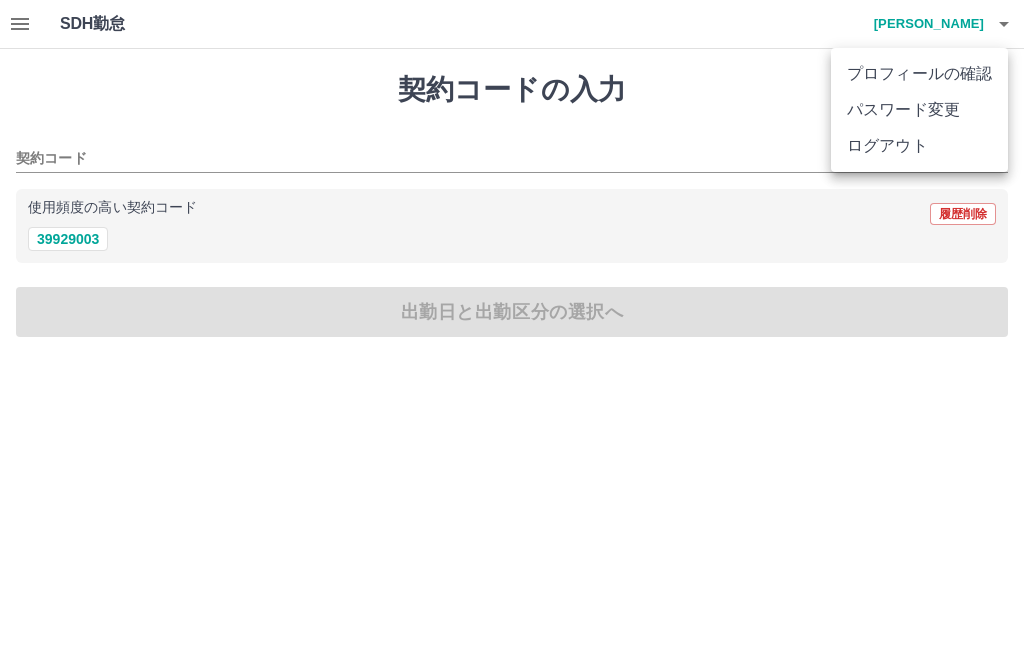 click on "ログアウト" at bounding box center [919, 146] 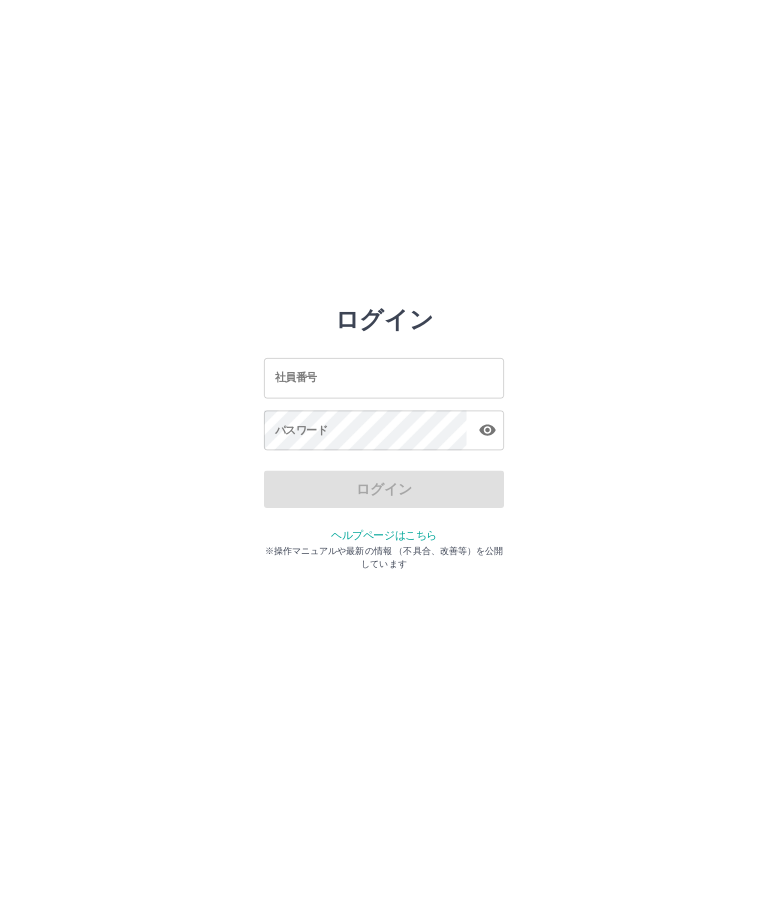 scroll, scrollTop: 0, scrollLeft: 0, axis: both 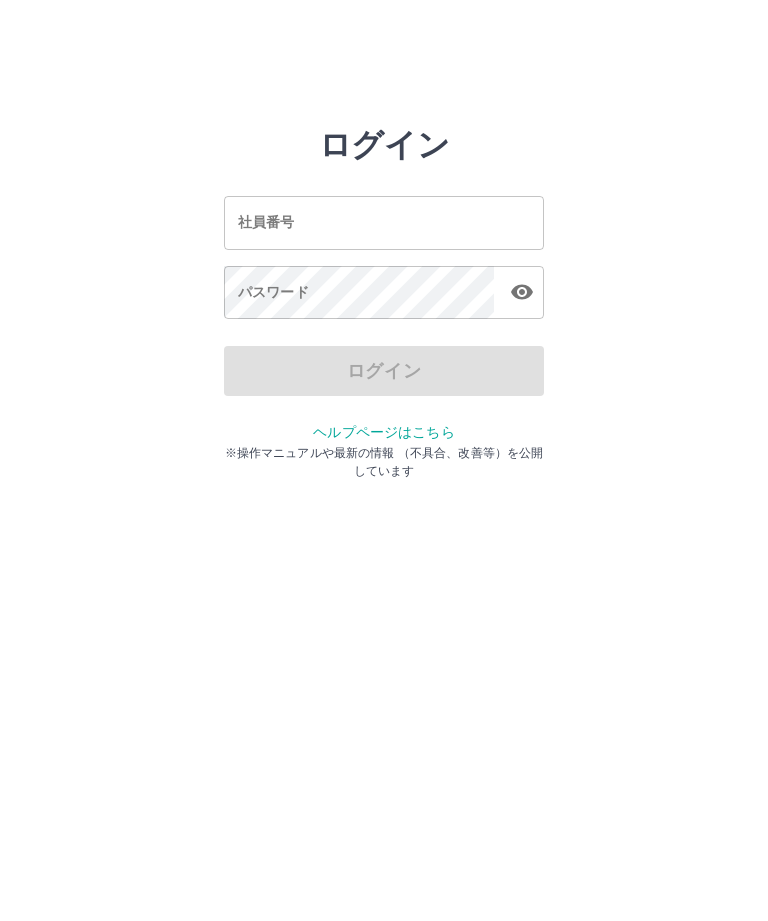 click on "社員番号" at bounding box center (384, 222) 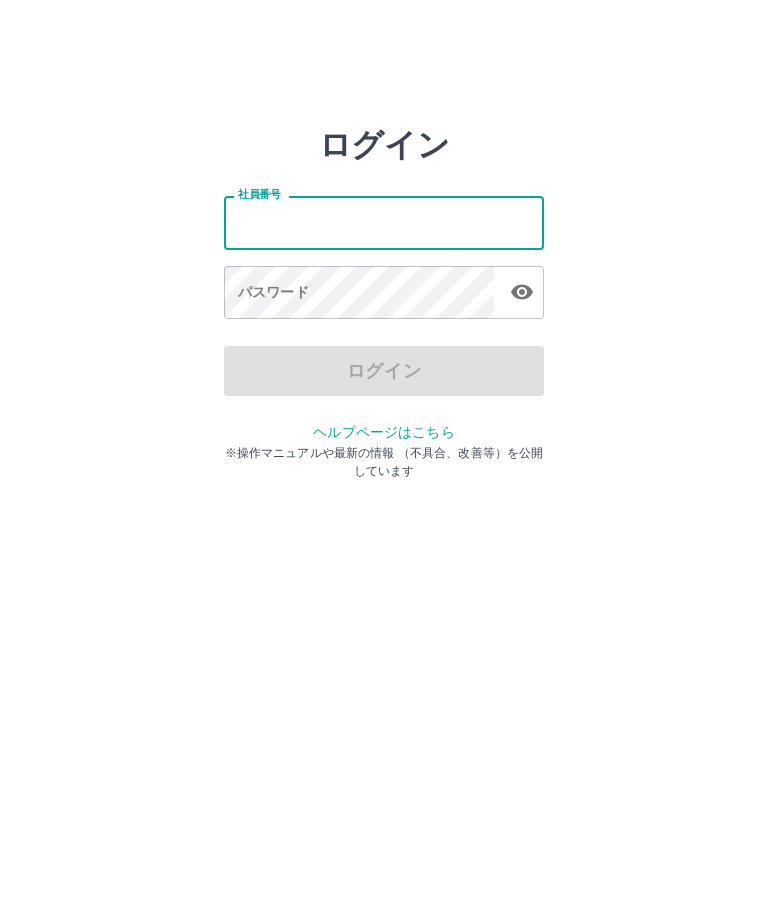click on "社員番号" at bounding box center (384, 222) 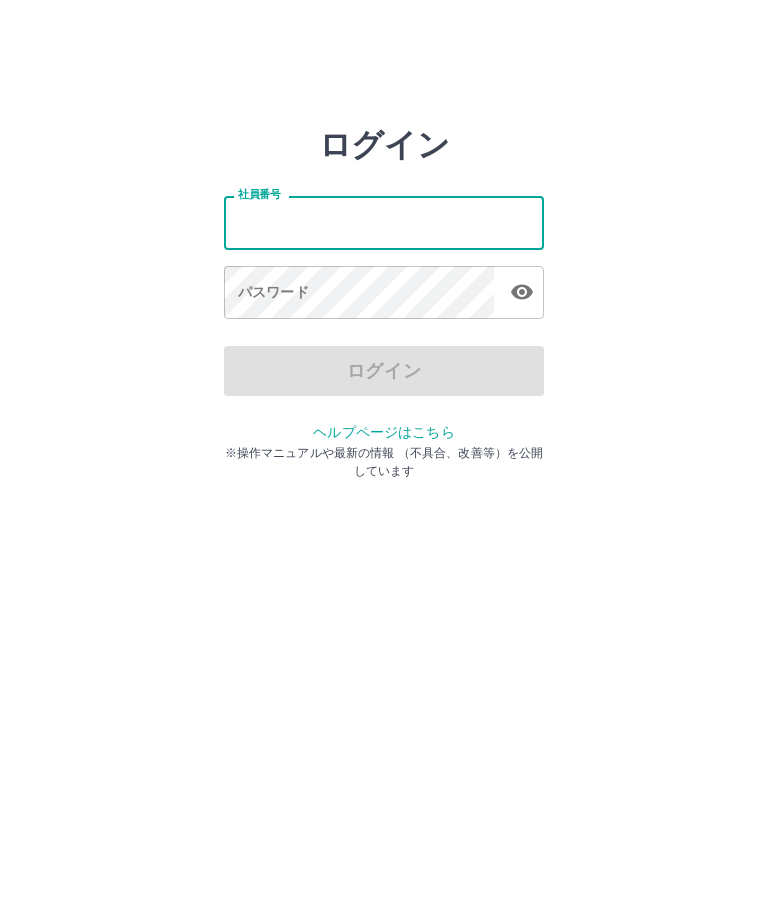 type on "*******" 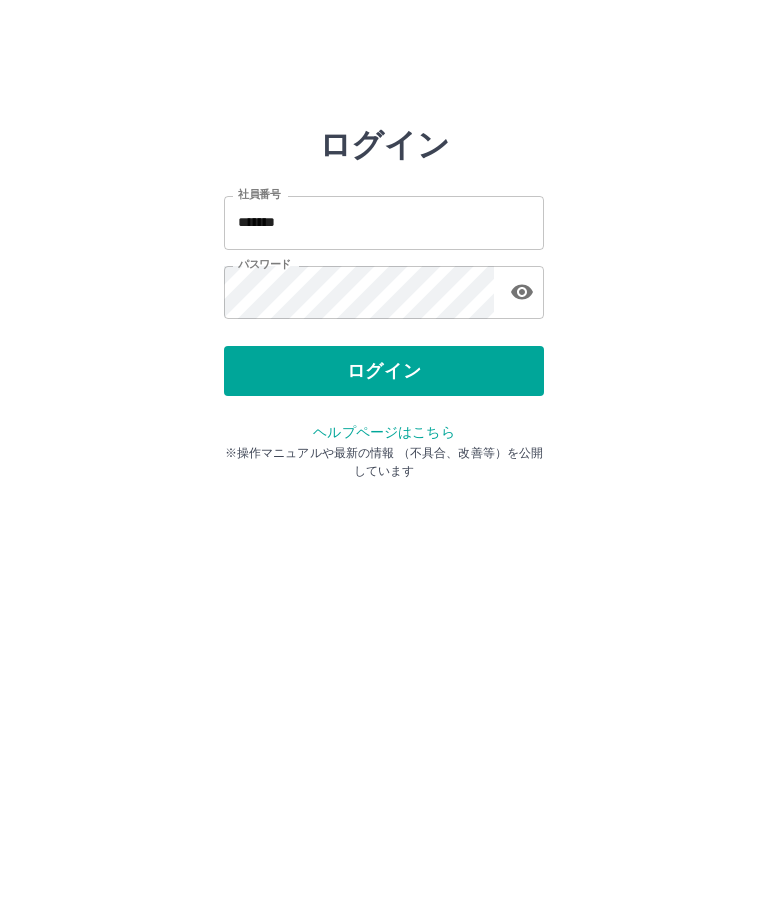 click on "ログイン" at bounding box center (384, 371) 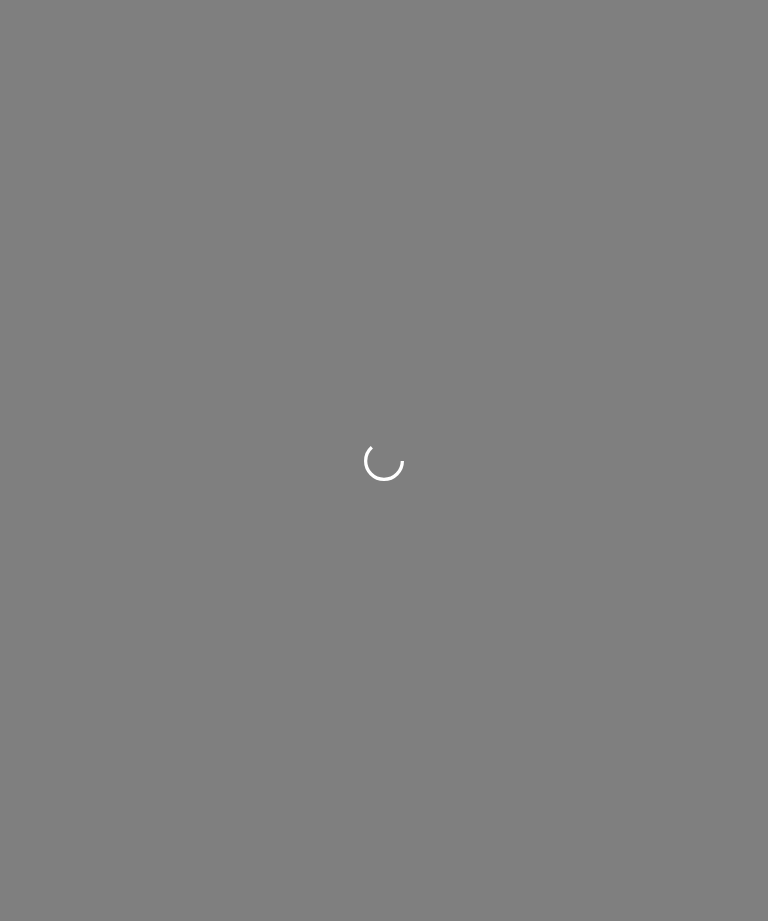 scroll, scrollTop: 0, scrollLeft: 0, axis: both 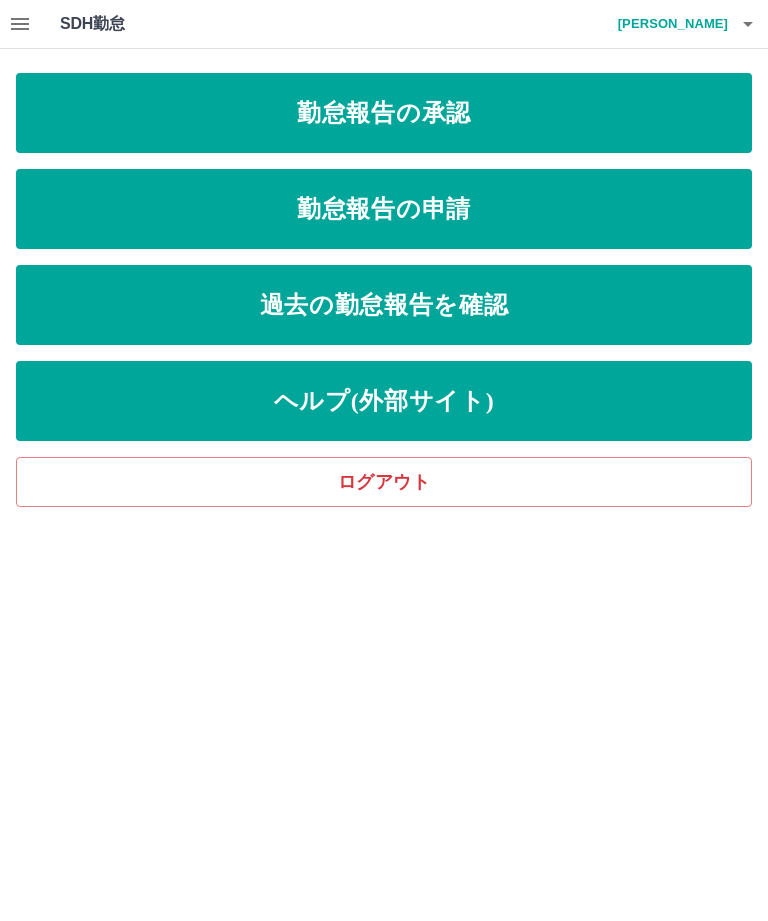 click on "勤怠報告の申請" at bounding box center (384, 209) 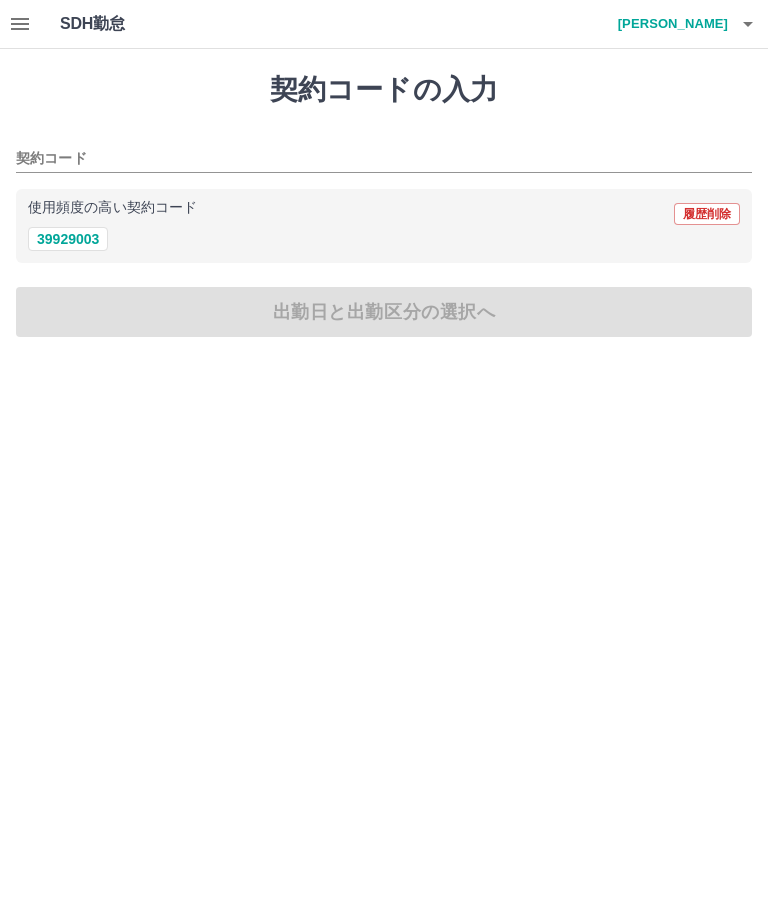 click on "39929003" at bounding box center (68, 239) 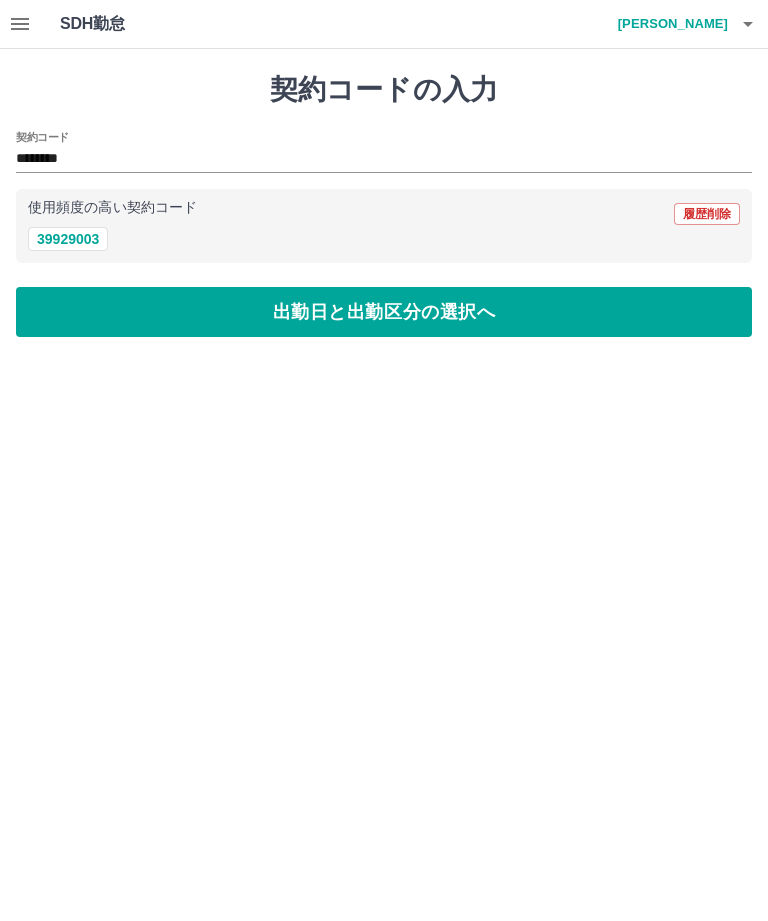 click on "出勤日と出勤区分の選択へ" at bounding box center [384, 312] 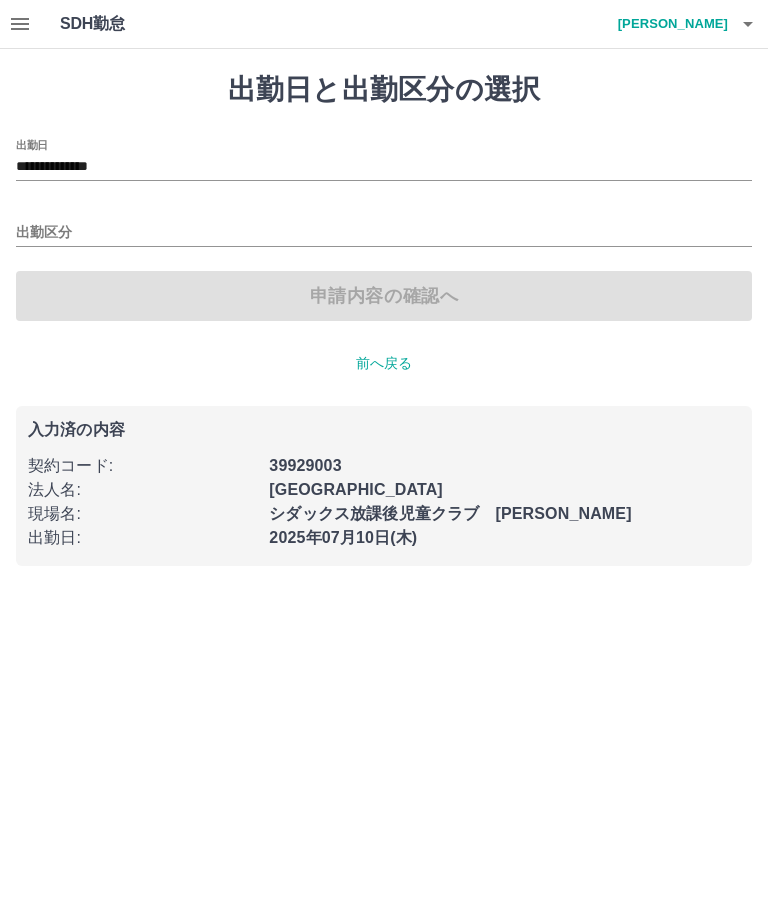 click on "出勤区分" at bounding box center (384, 233) 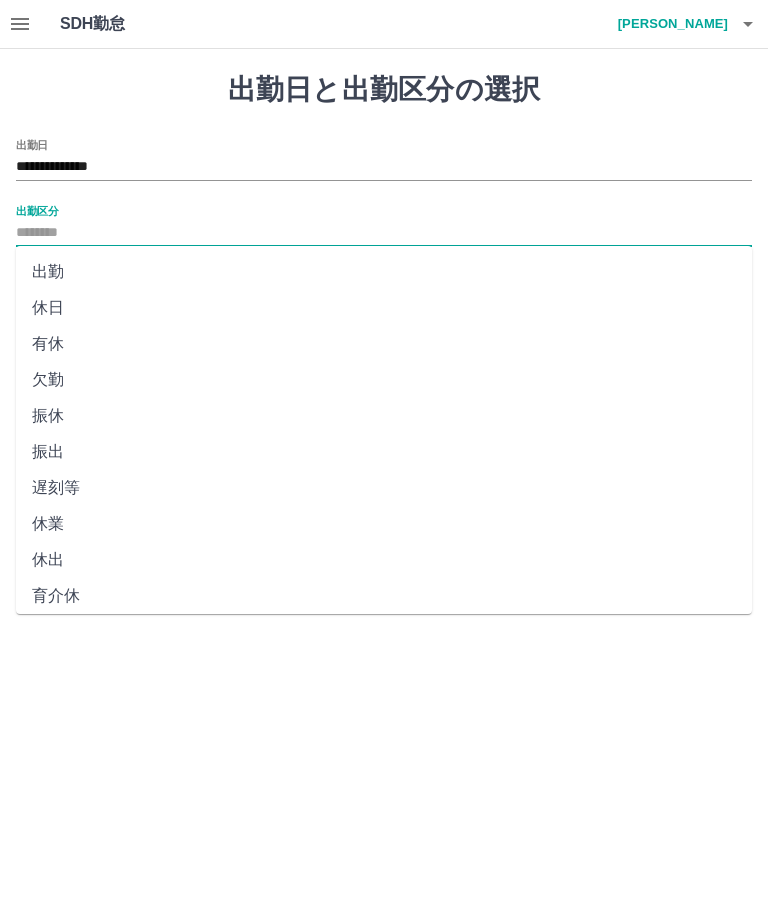 click on "出勤" at bounding box center [384, 272] 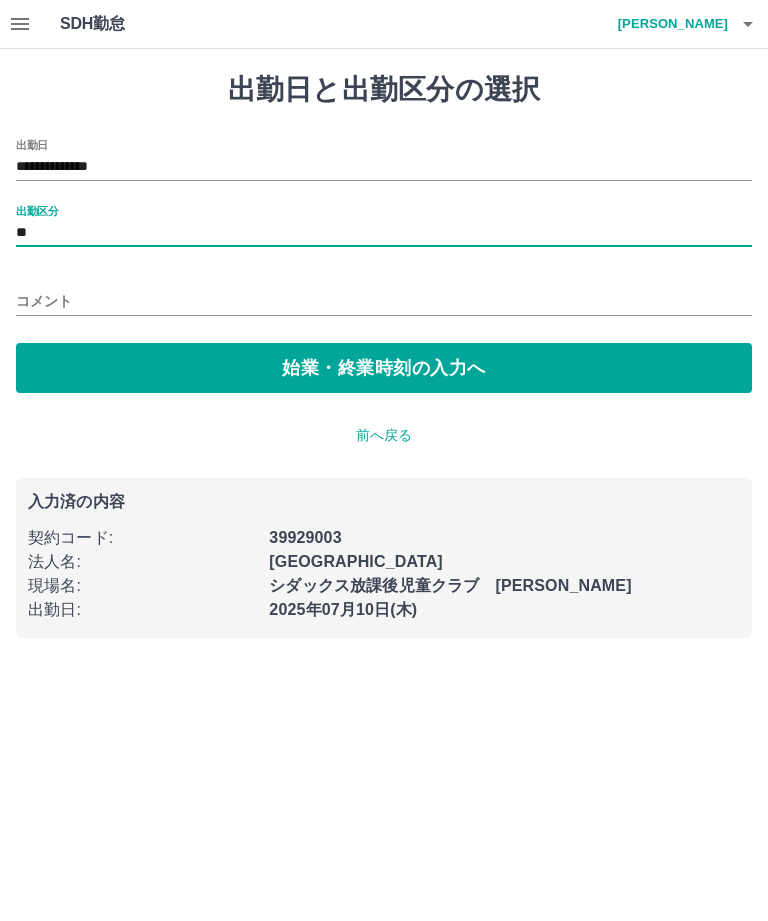 click on "始業・終業時刻の入力へ" at bounding box center [384, 368] 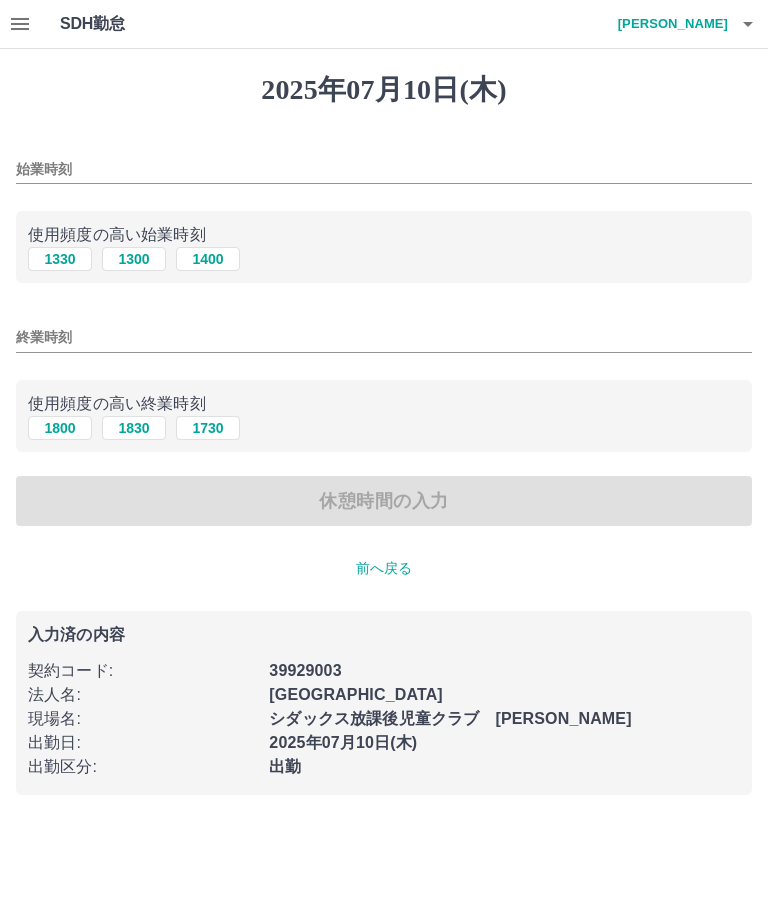 click on "1300" at bounding box center (134, 259) 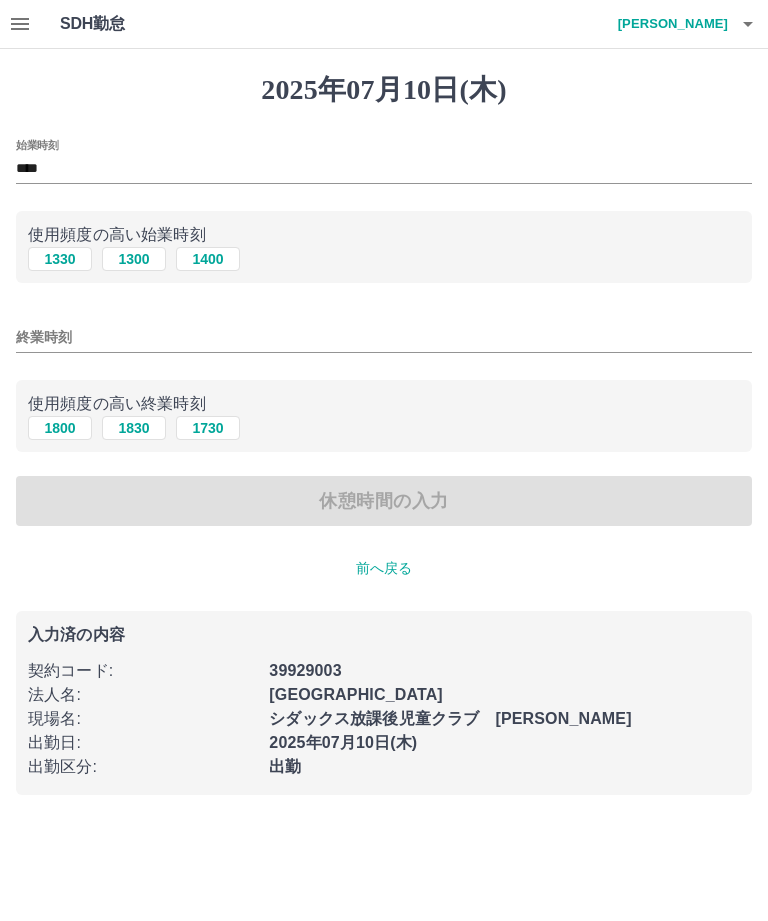 click on "1830" at bounding box center (134, 428) 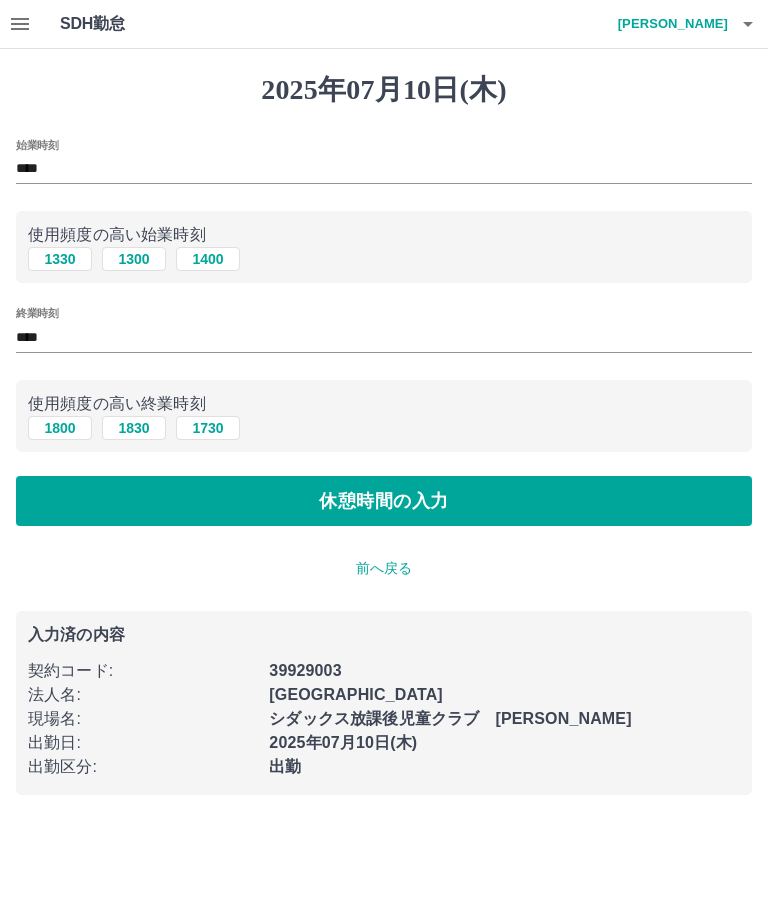 click on "休憩時間の入力" at bounding box center (384, 501) 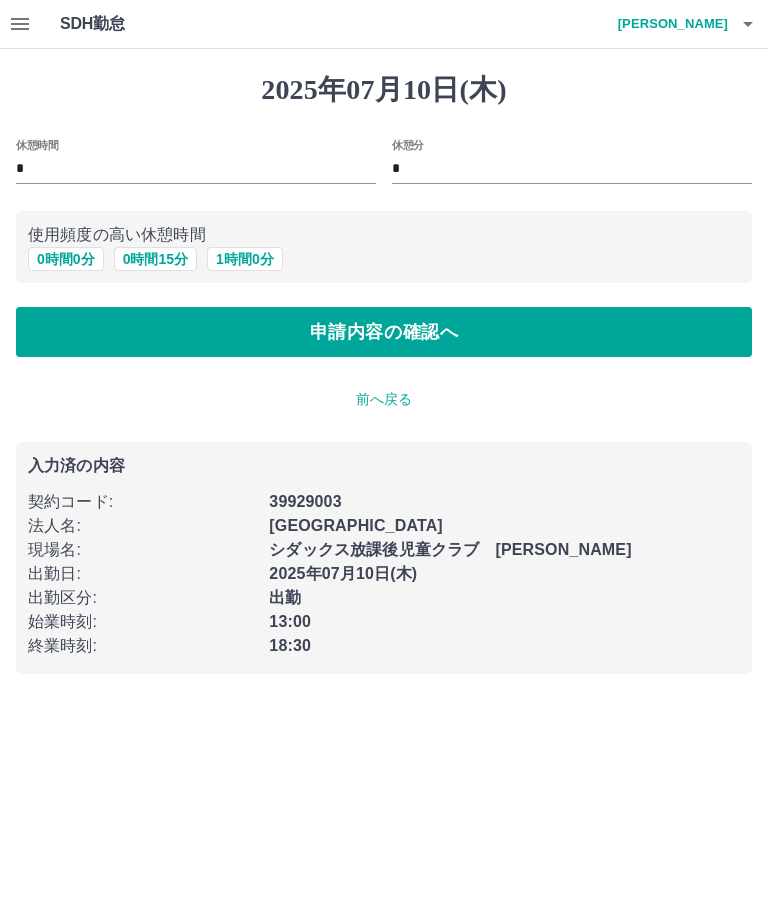 click on "申請内容の確認へ" at bounding box center (384, 332) 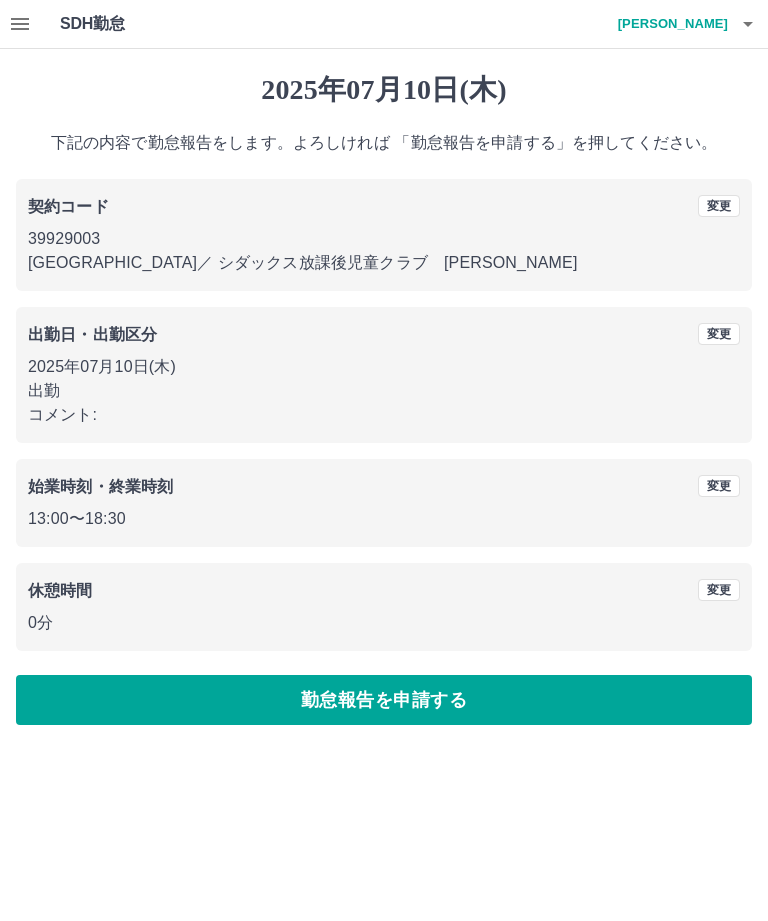 click on "勤怠報告を申請する" at bounding box center [384, 700] 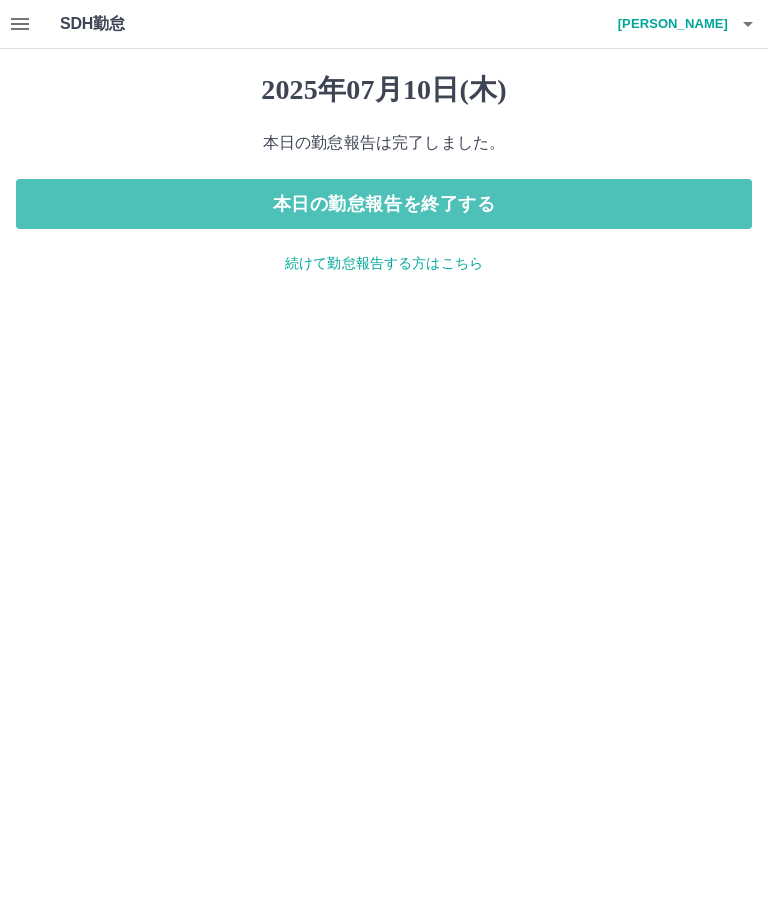 click on "本日の勤怠報告を終了する" at bounding box center (384, 204) 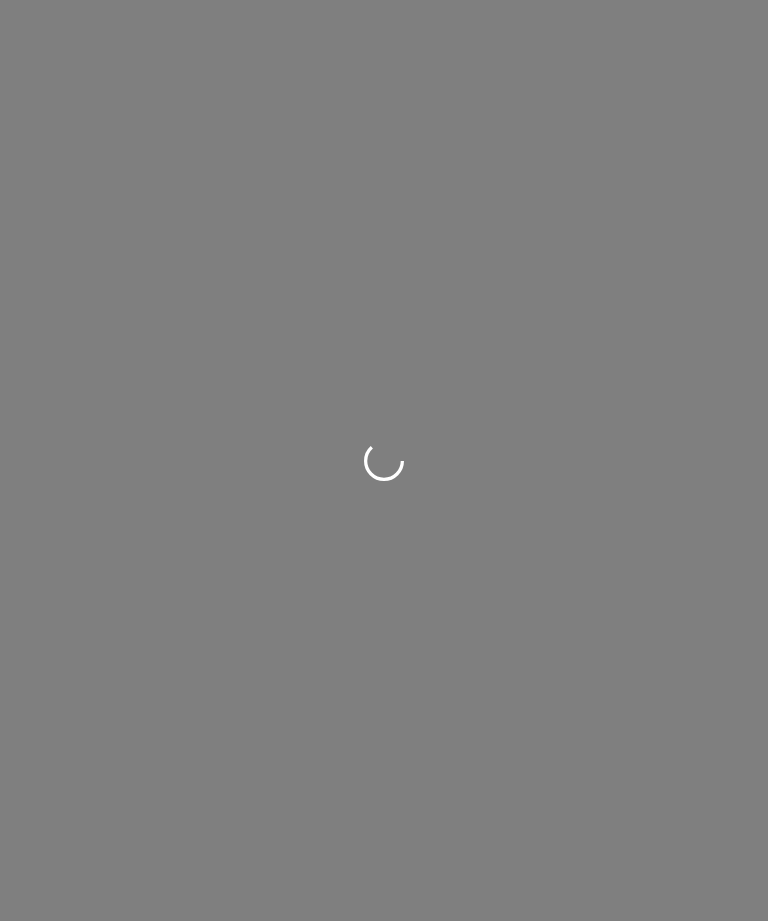 scroll, scrollTop: 0, scrollLeft: 0, axis: both 